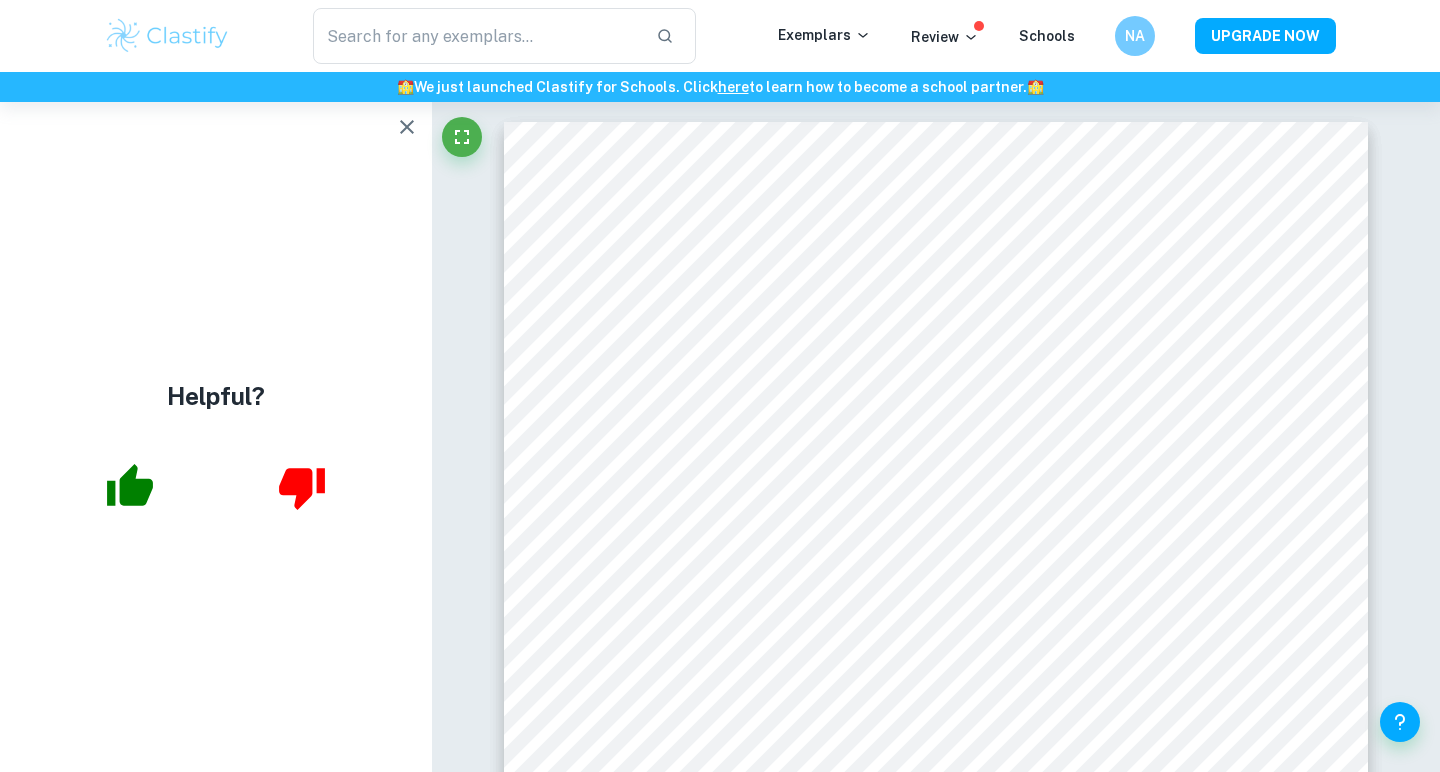 scroll, scrollTop: 9578, scrollLeft: 0, axis: vertical 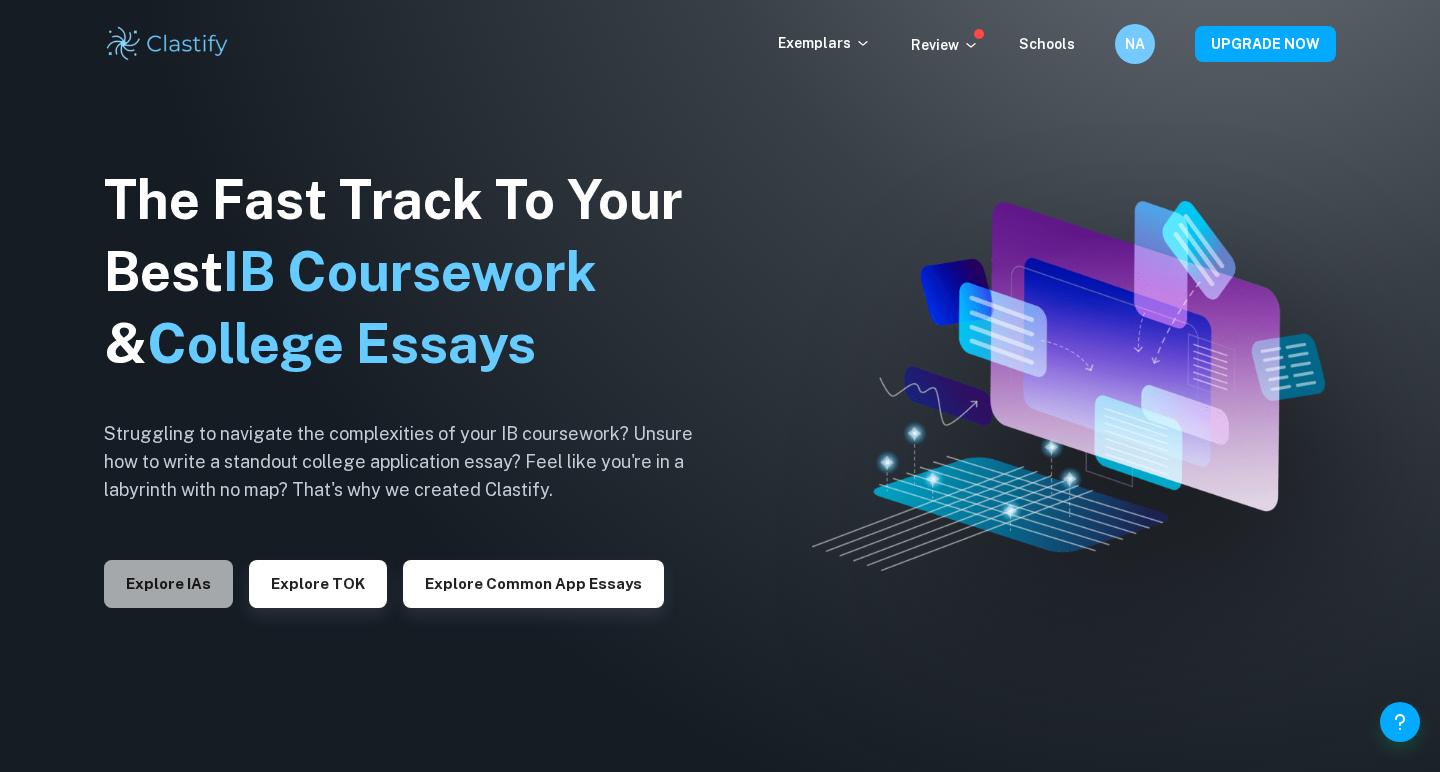 click on "Explore IAs" at bounding box center (168, 584) 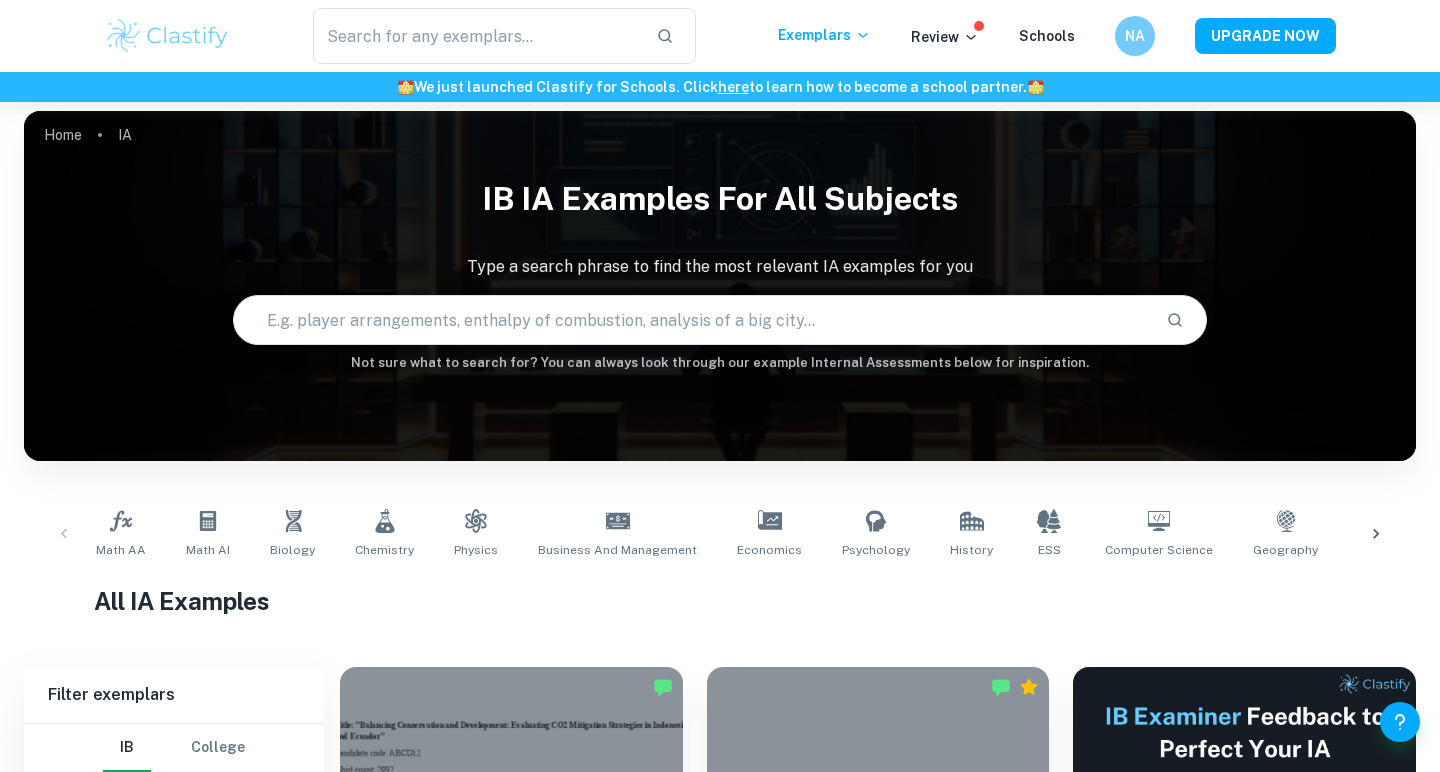 scroll, scrollTop: 456, scrollLeft: 0, axis: vertical 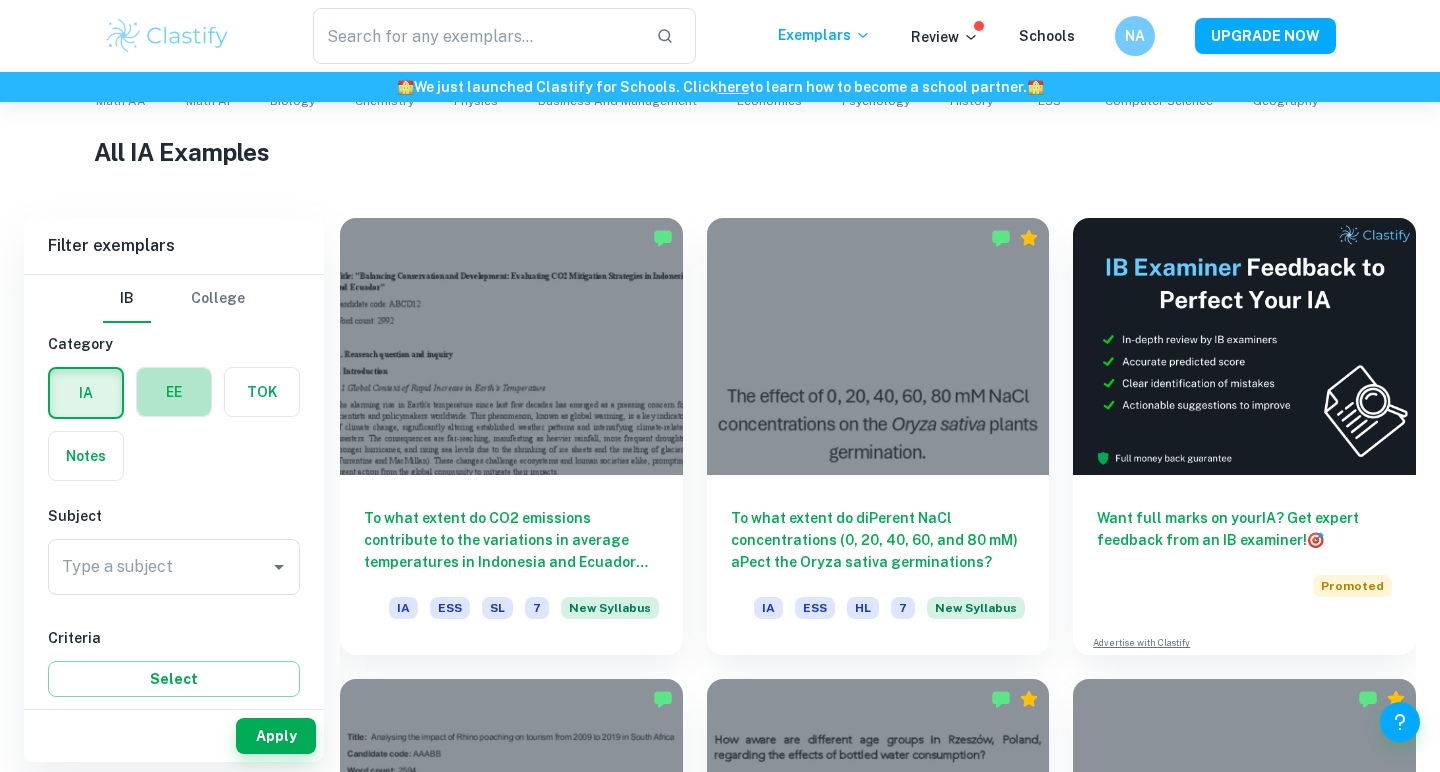 click at bounding box center (174, 392) 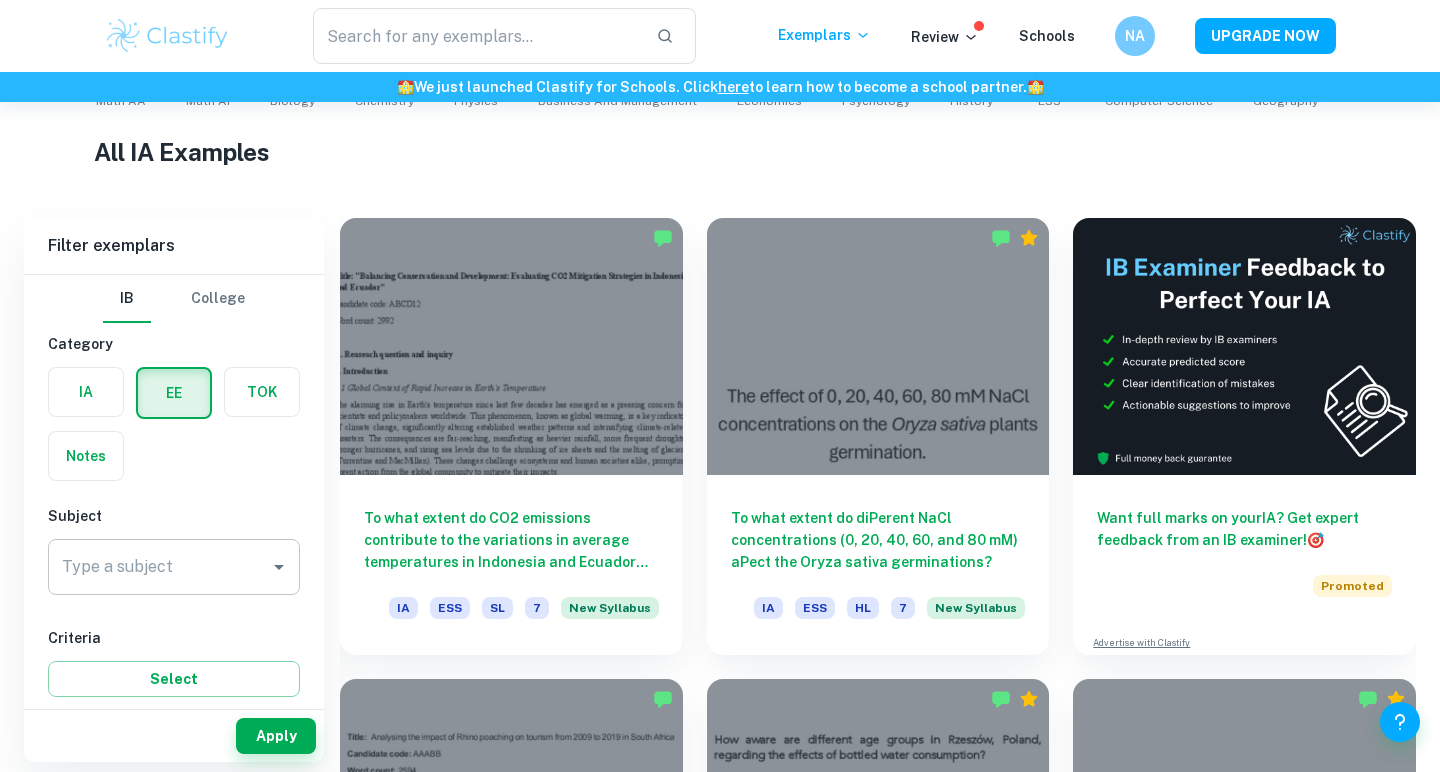 click on "Type a subject" at bounding box center [174, 567] 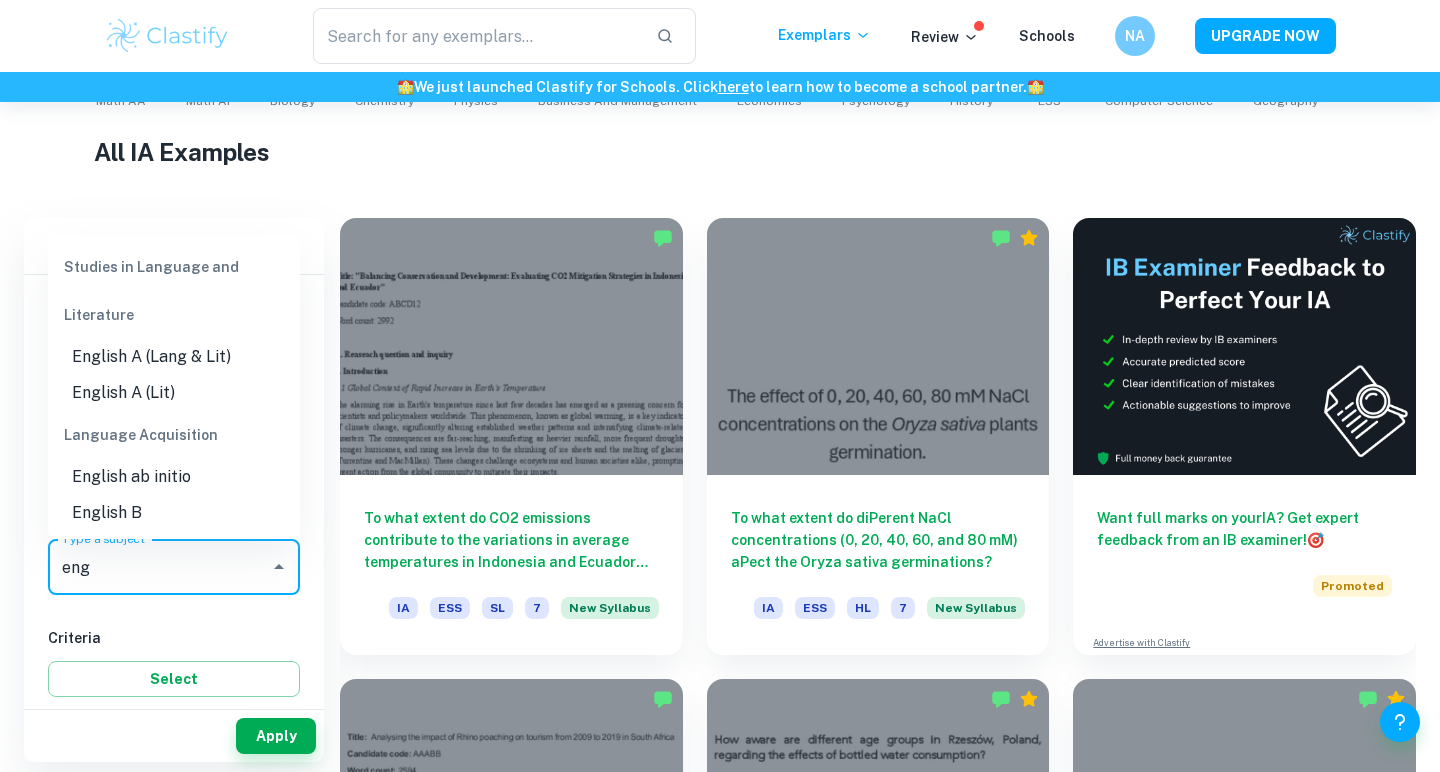 click on "English A (Lit)" at bounding box center (174, 393) 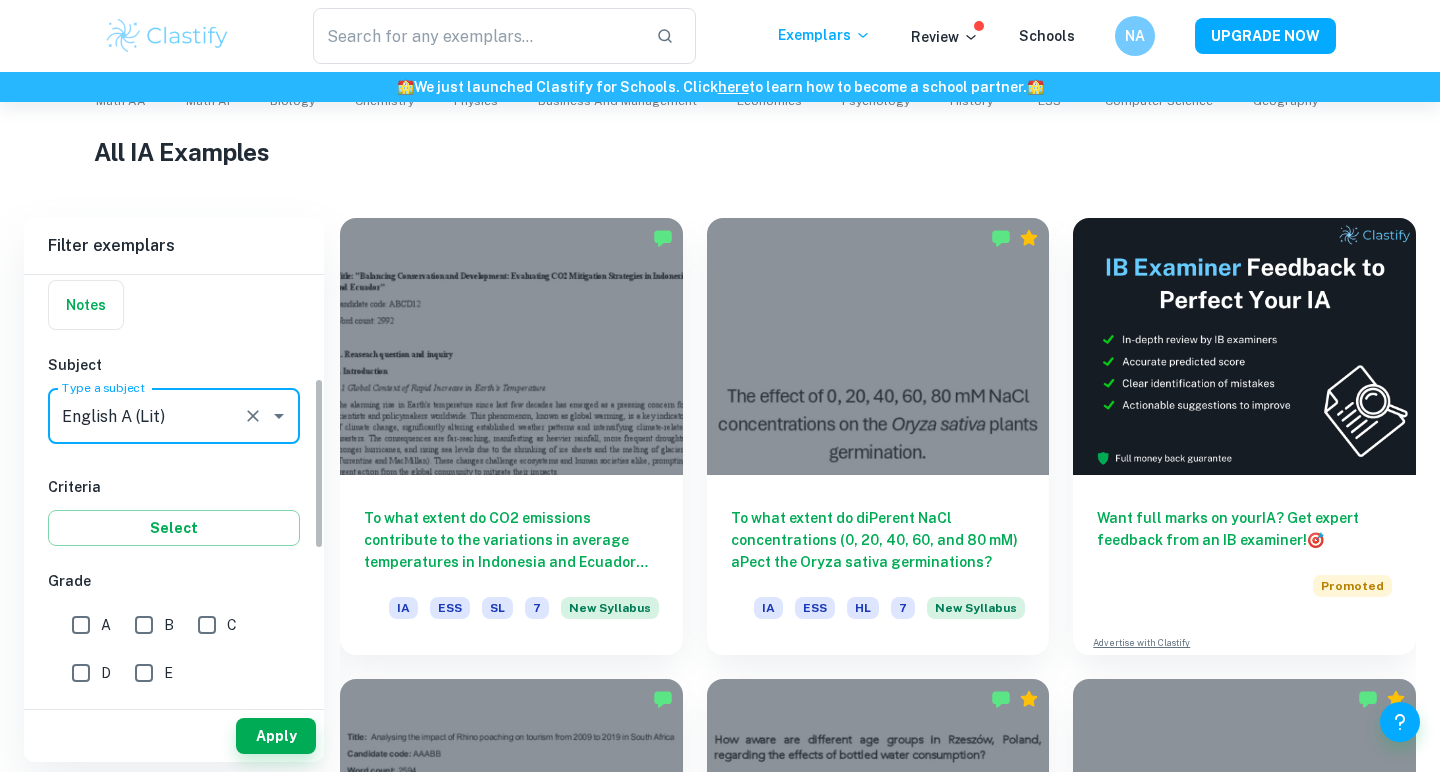scroll, scrollTop: 323, scrollLeft: 0, axis: vertical 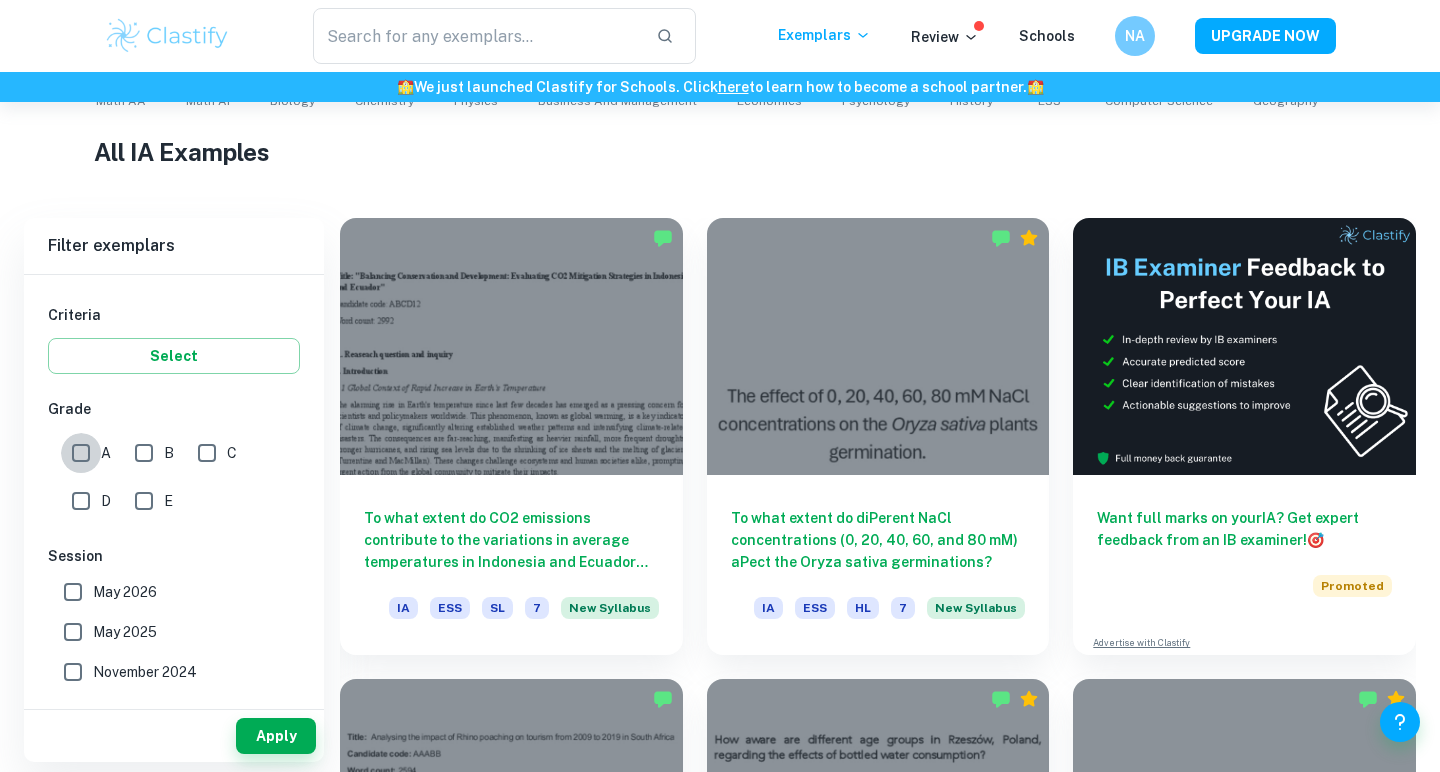 click on "A" at bounding box center (81, 453) 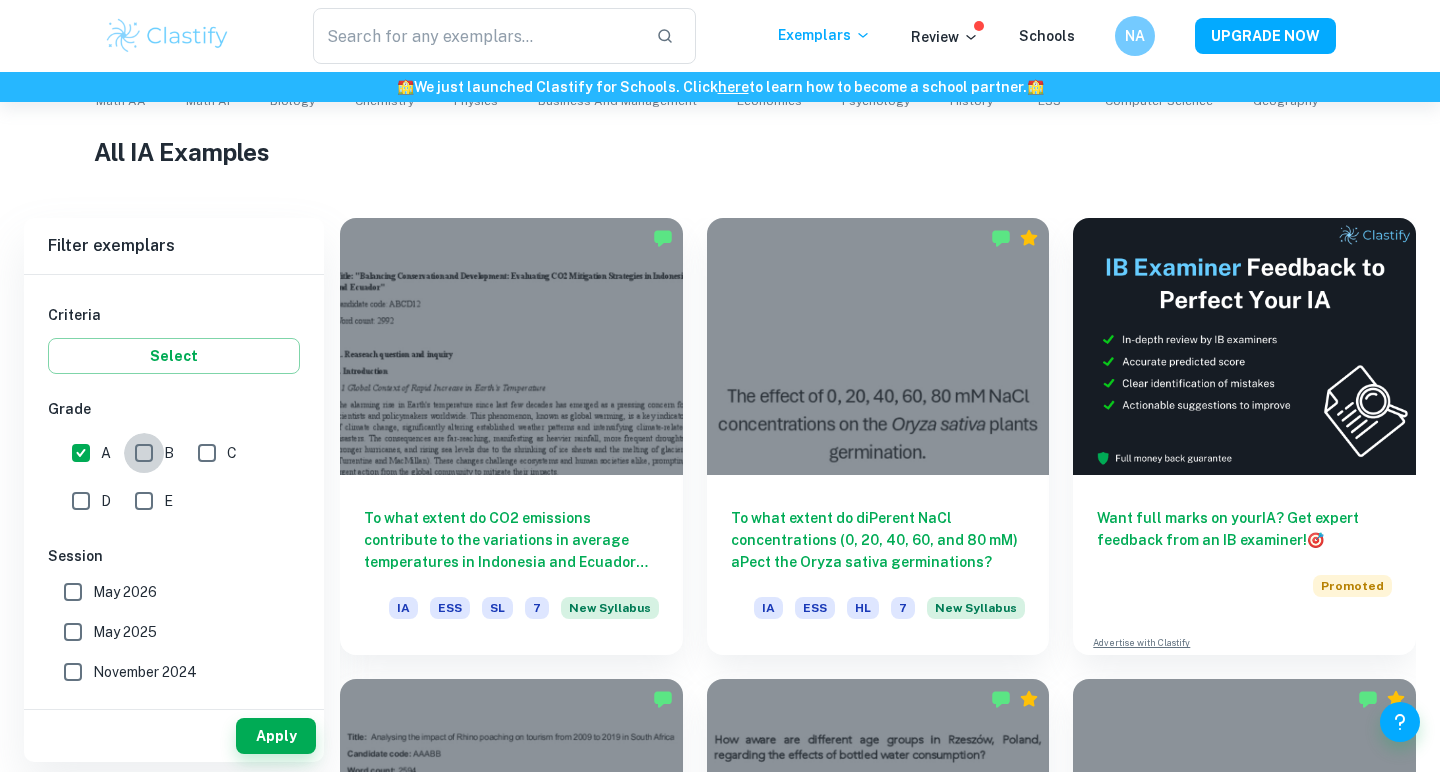 click on "B" at bounding box center (144, 453) 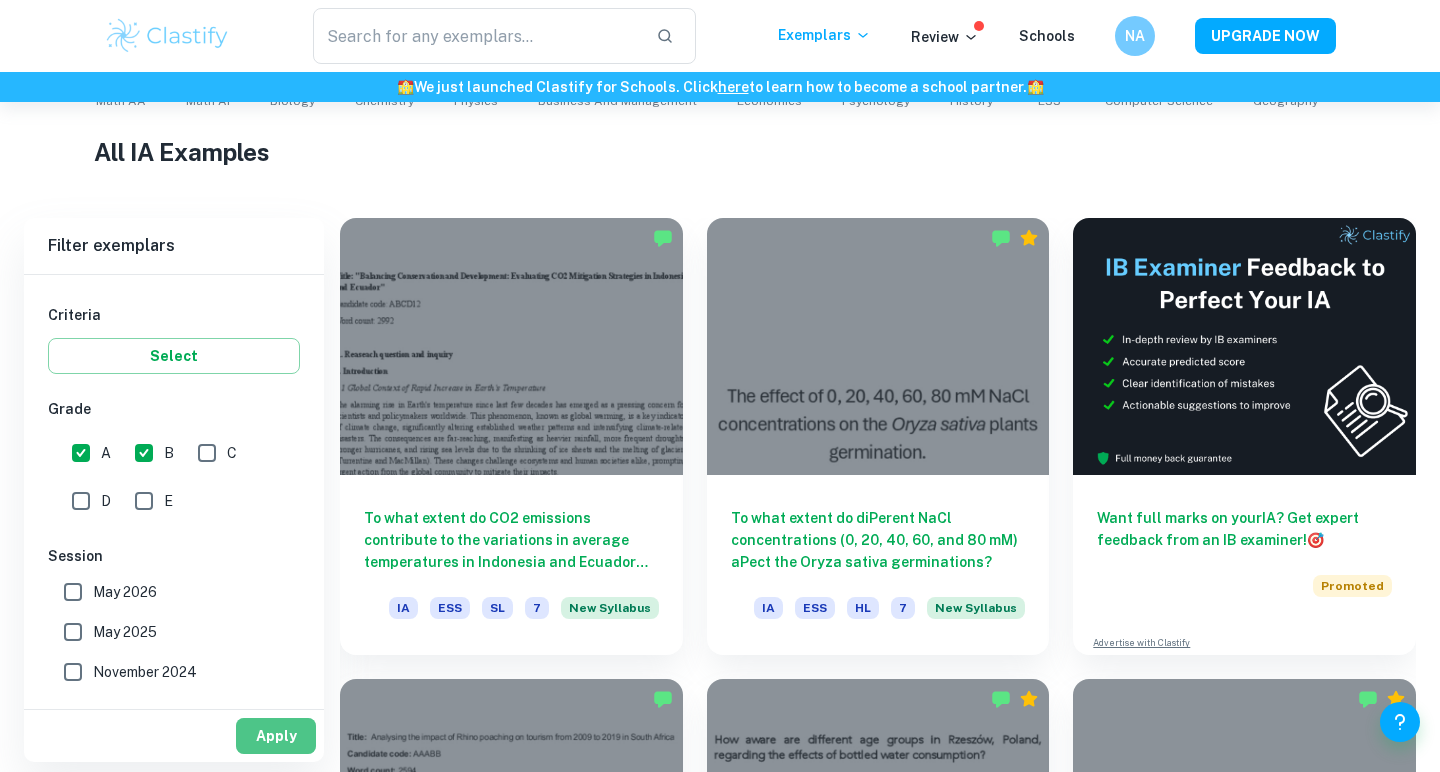 click on "Apply" at bounding box center [276, 736] 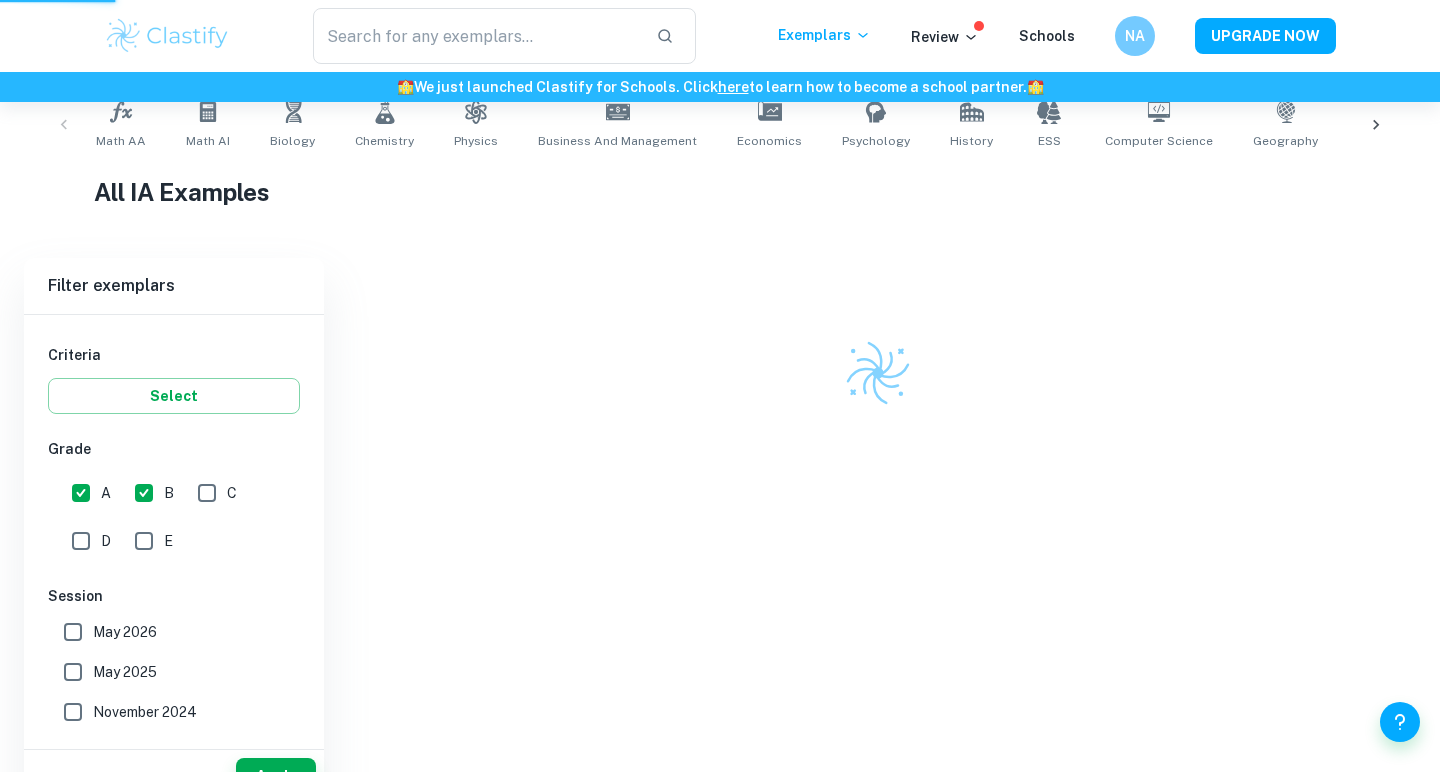 scroll, scrollTop: 366, scrollLeft: 0, axis: vertical 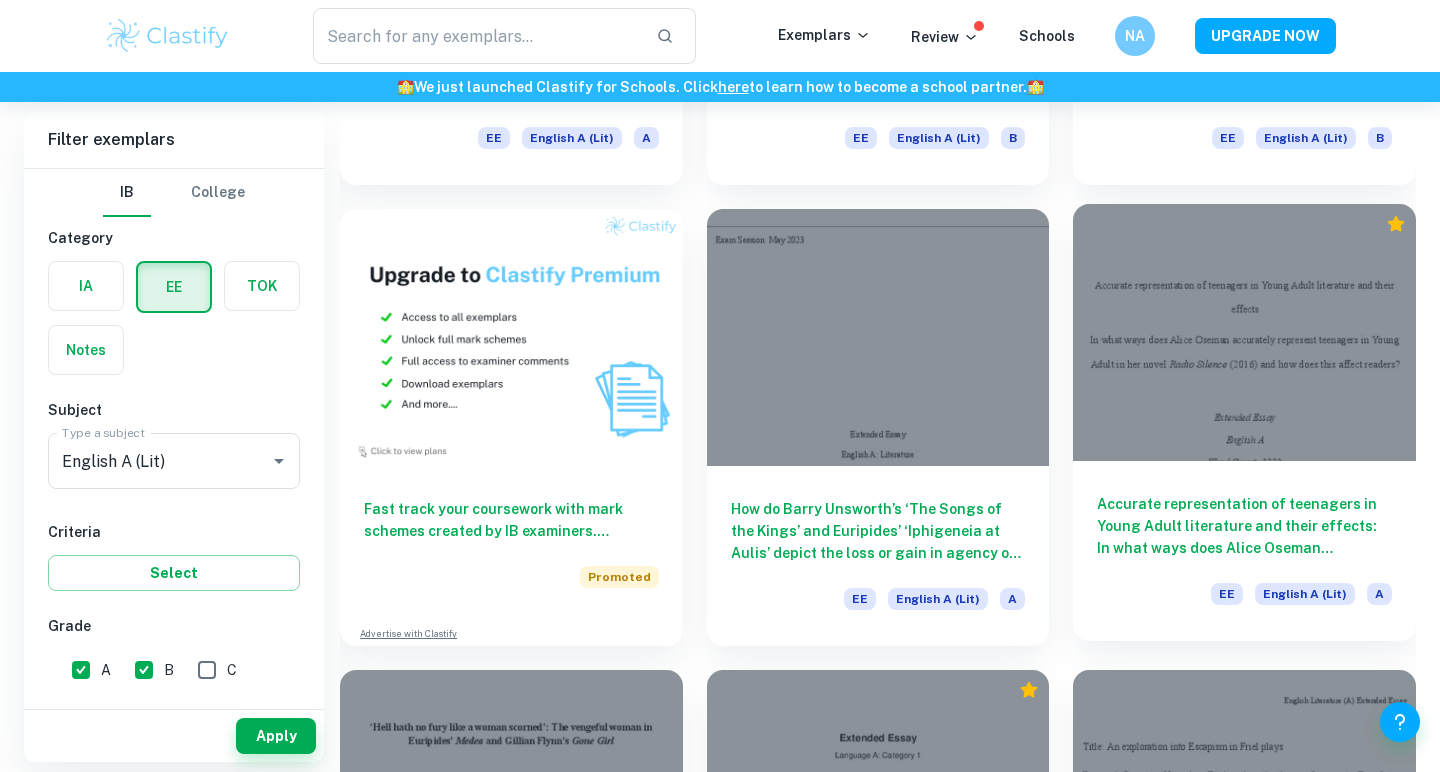 click on "Accurate representation of teenagers in Young Adult literature and their effects: In what ways does Alice Oseman accurately represent teenagers in Young Adult in her novel Radio Silence (2016) and how does this affect readers?" at bounding box center [1244, 526] 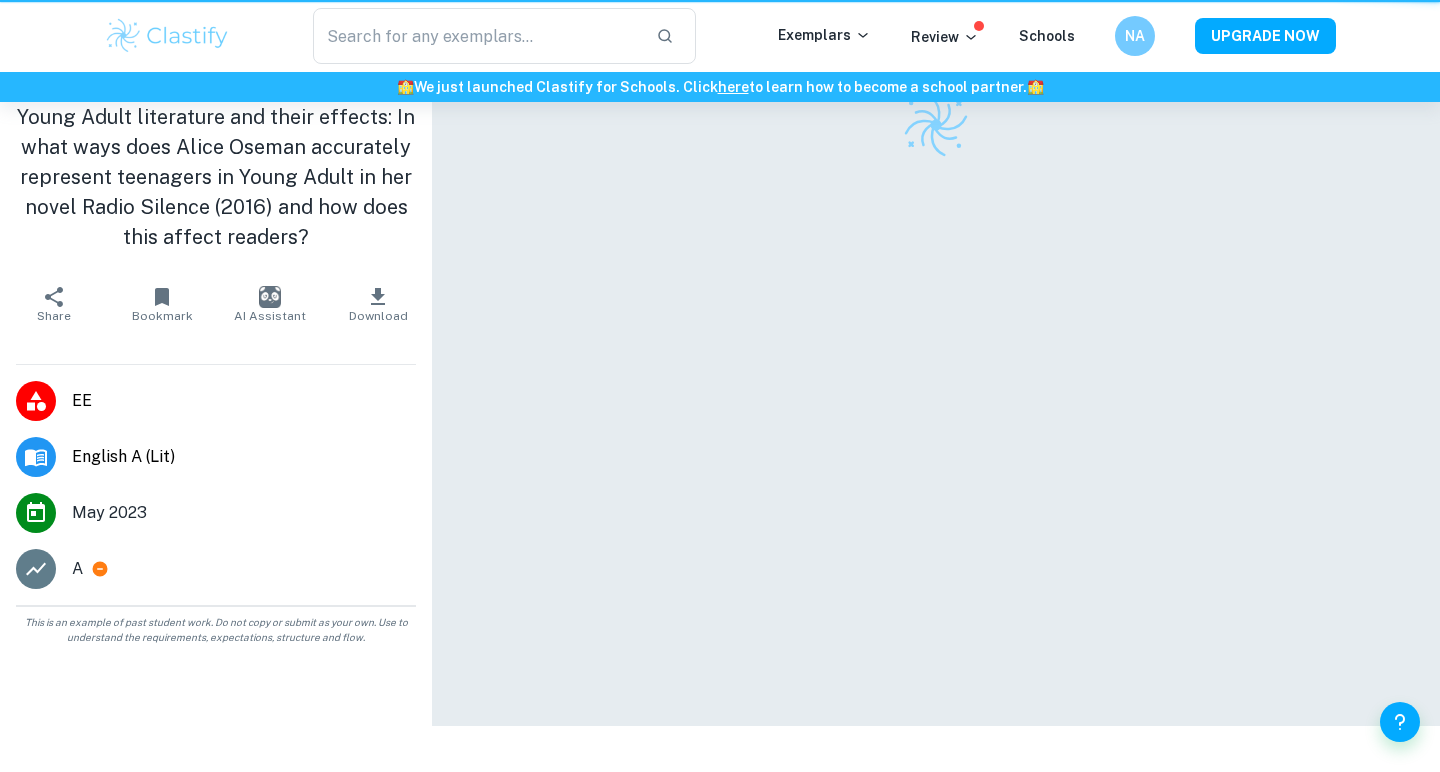 scroll, scrollTop: 0, scrollLeft: 0, axis: both 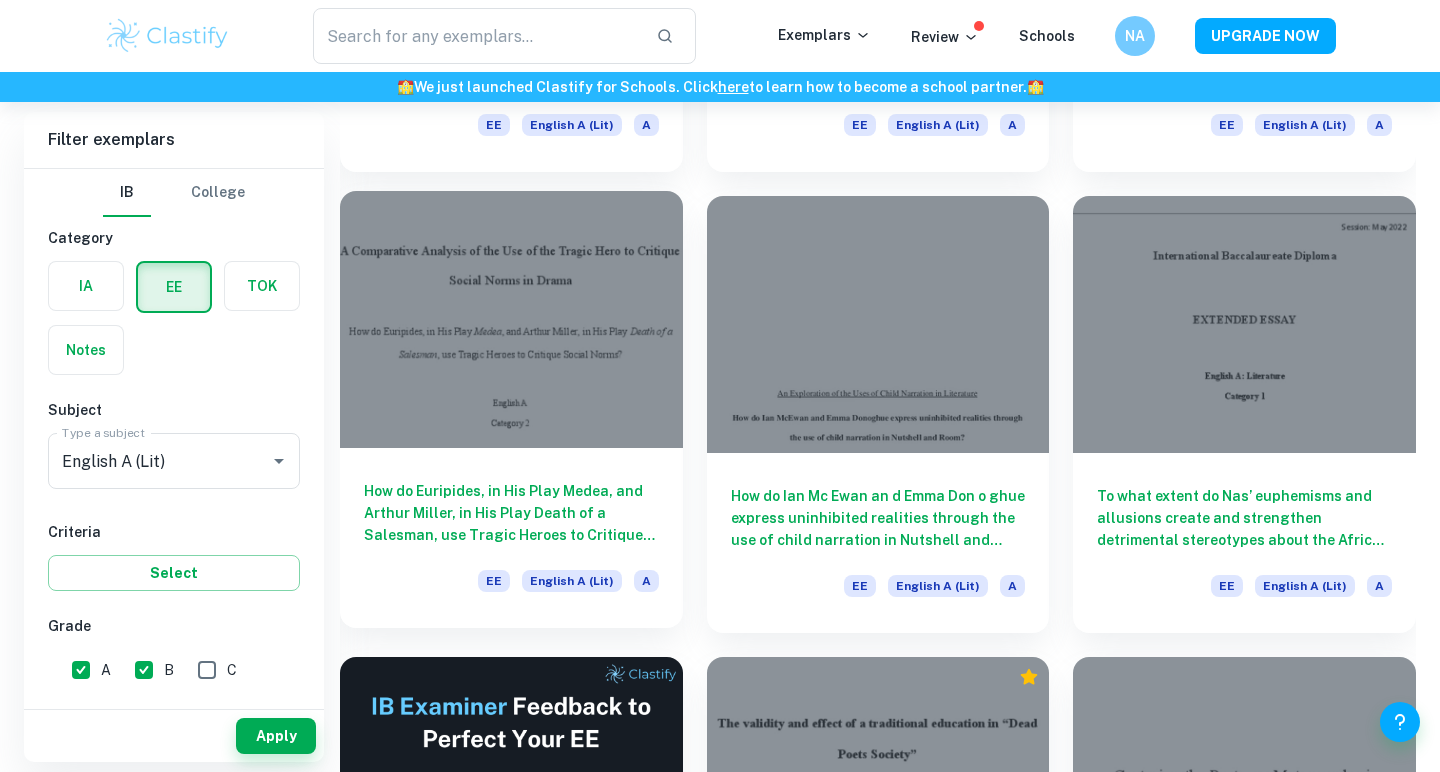 click on "How do Euripides, in His Play Medea, and Arthur Miller, in His Play Death of a Salesman, use Tragic Heroes to Critique Social Norms?" at bounding box center (511, 513) 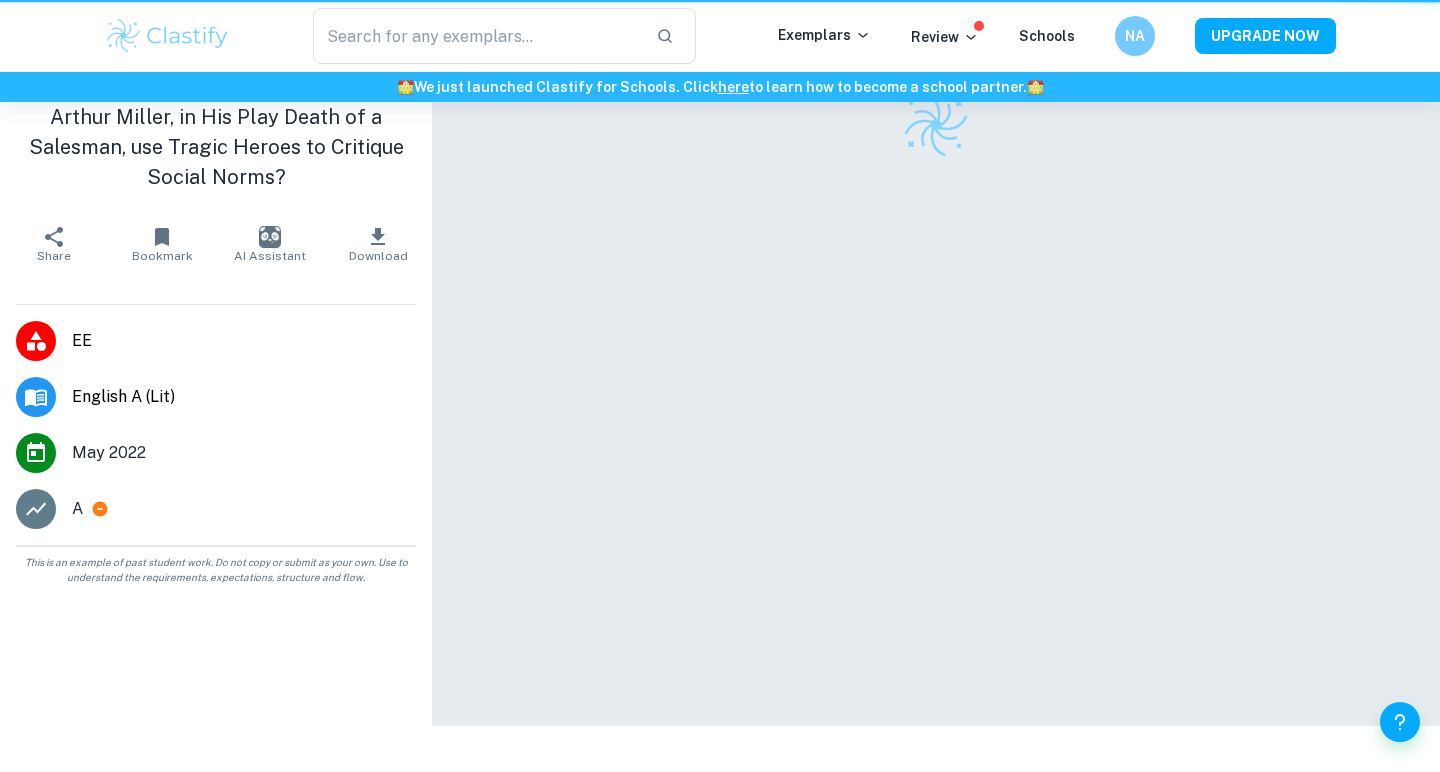 scroll, scrollTop: 0, scrollLeft: 0, axis: both 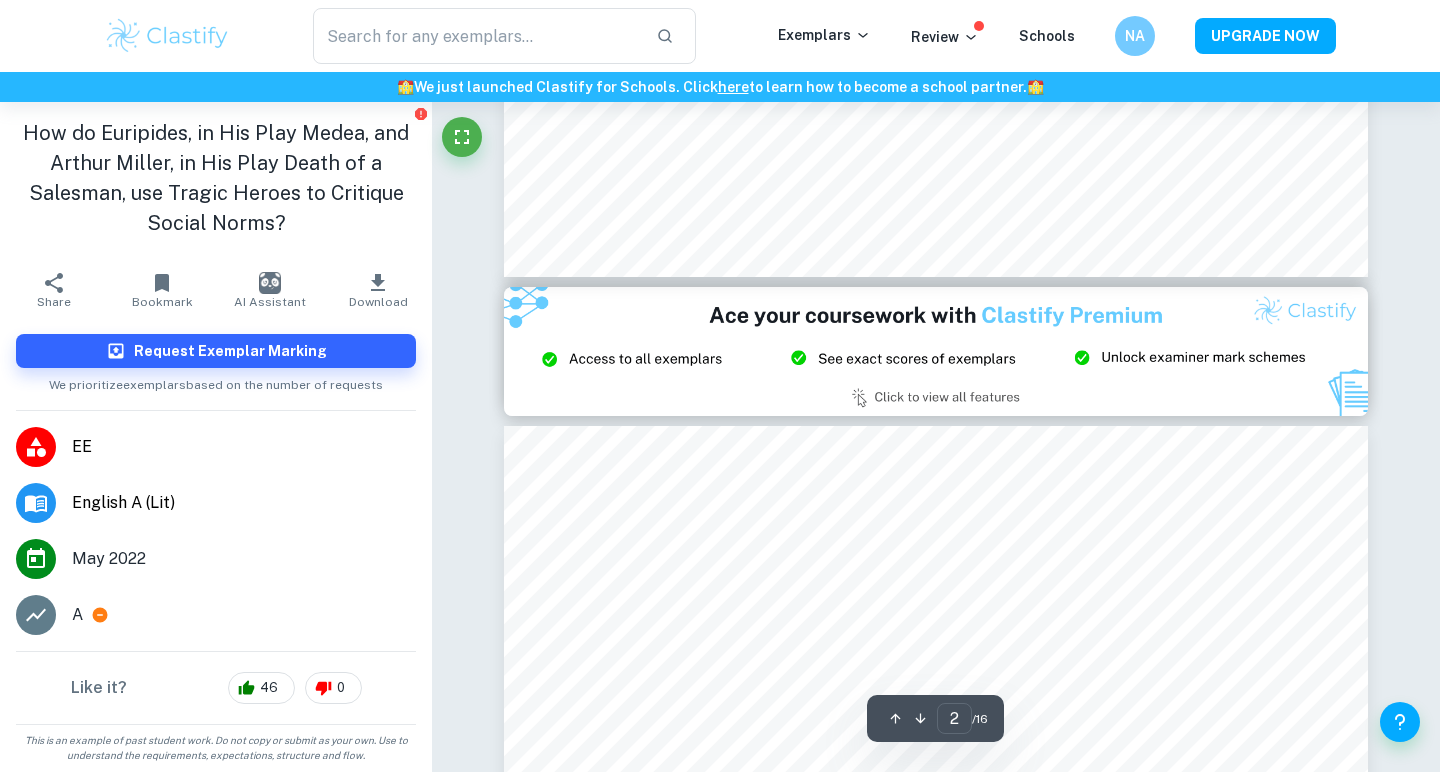 type on "3" 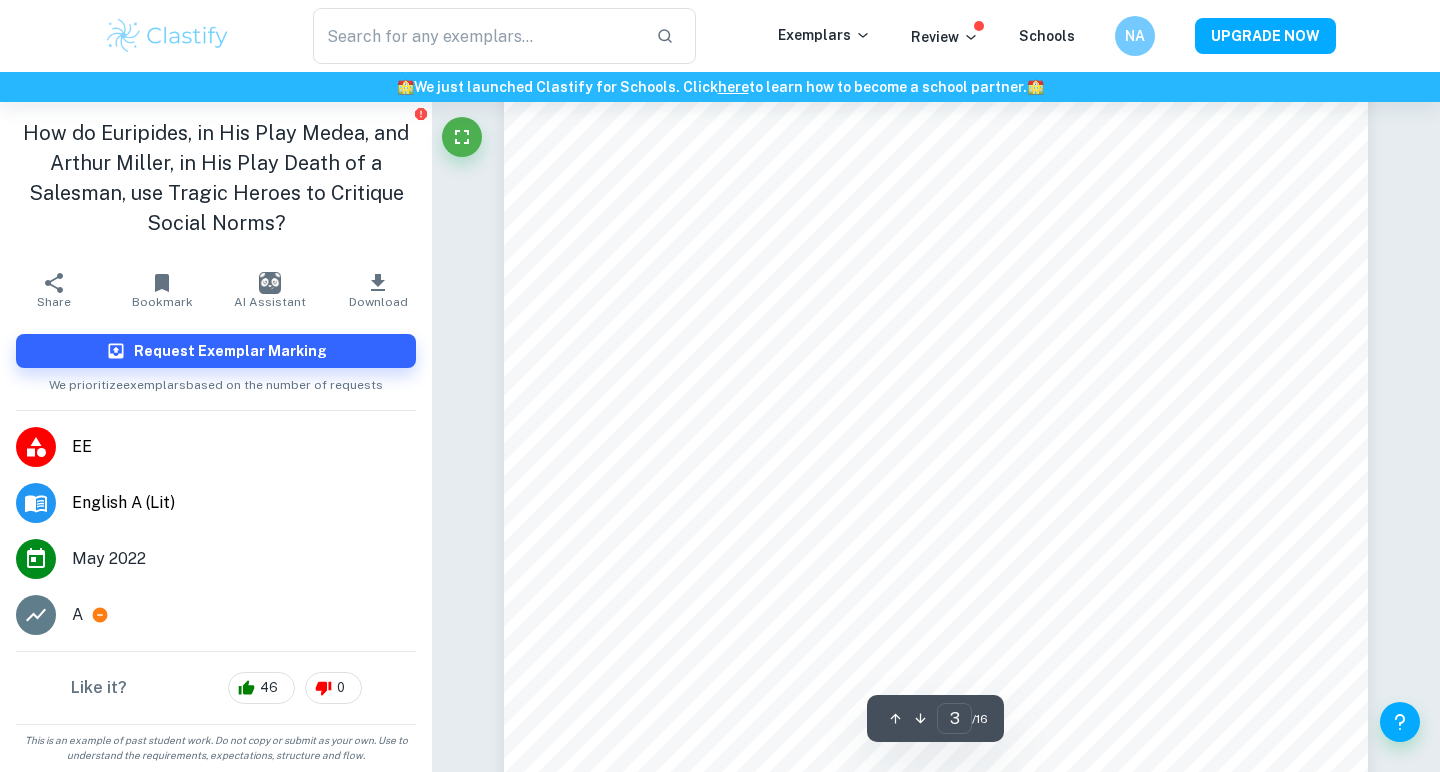scroll, scrollTop: 2882, scrollLeft: 0, axis: vertical 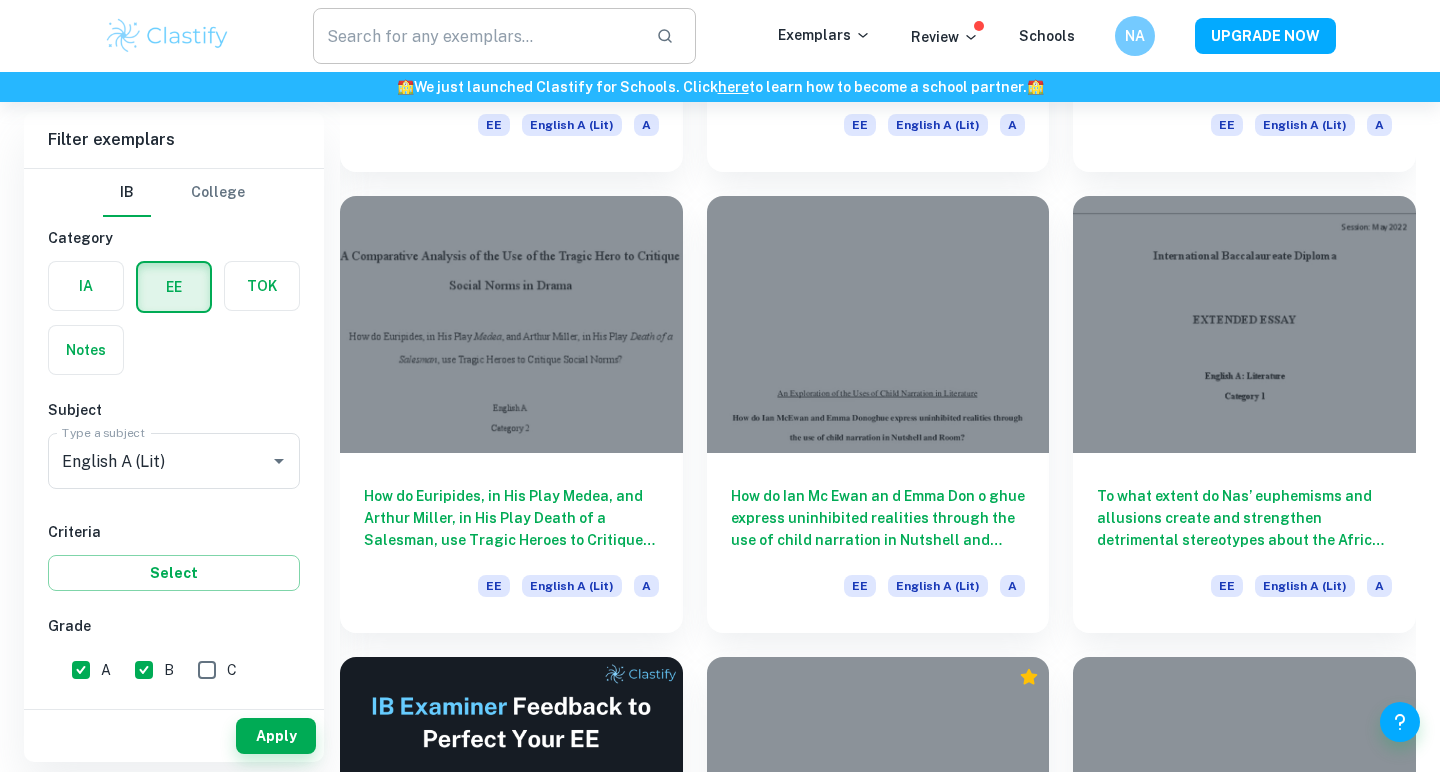 click at bounding box center (476, 36) 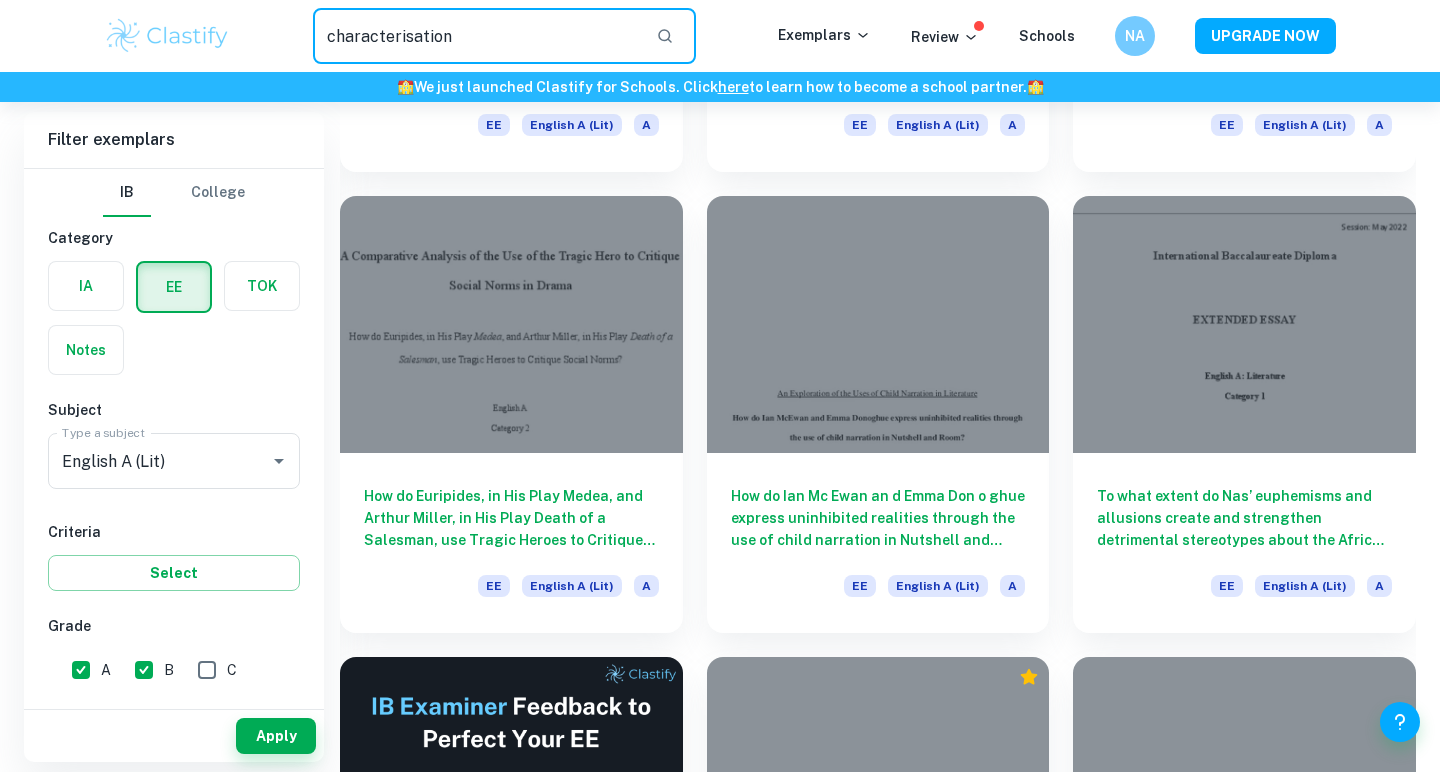 type on "characterisation" 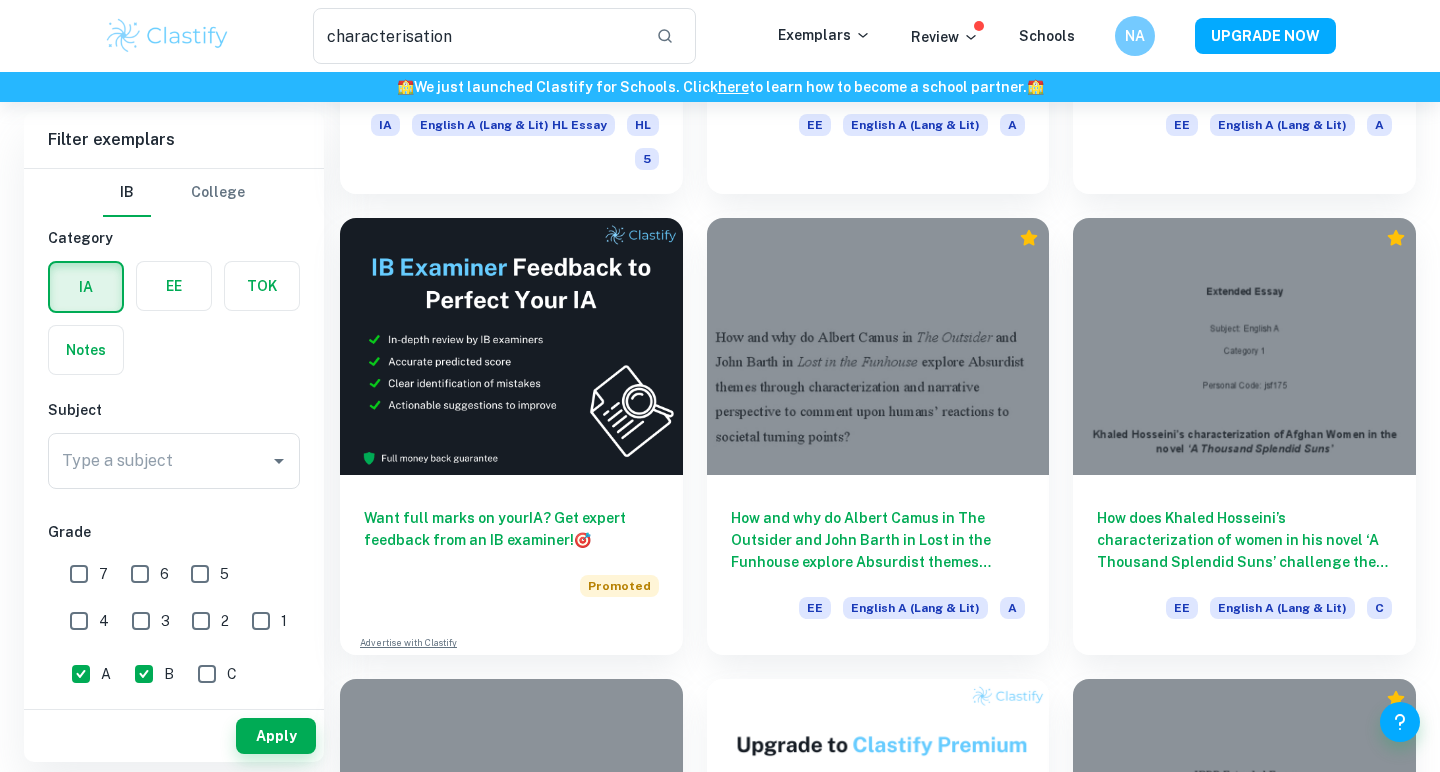 scroll, scrollTop: 2447, scrollLeft: 0, axis: vertical 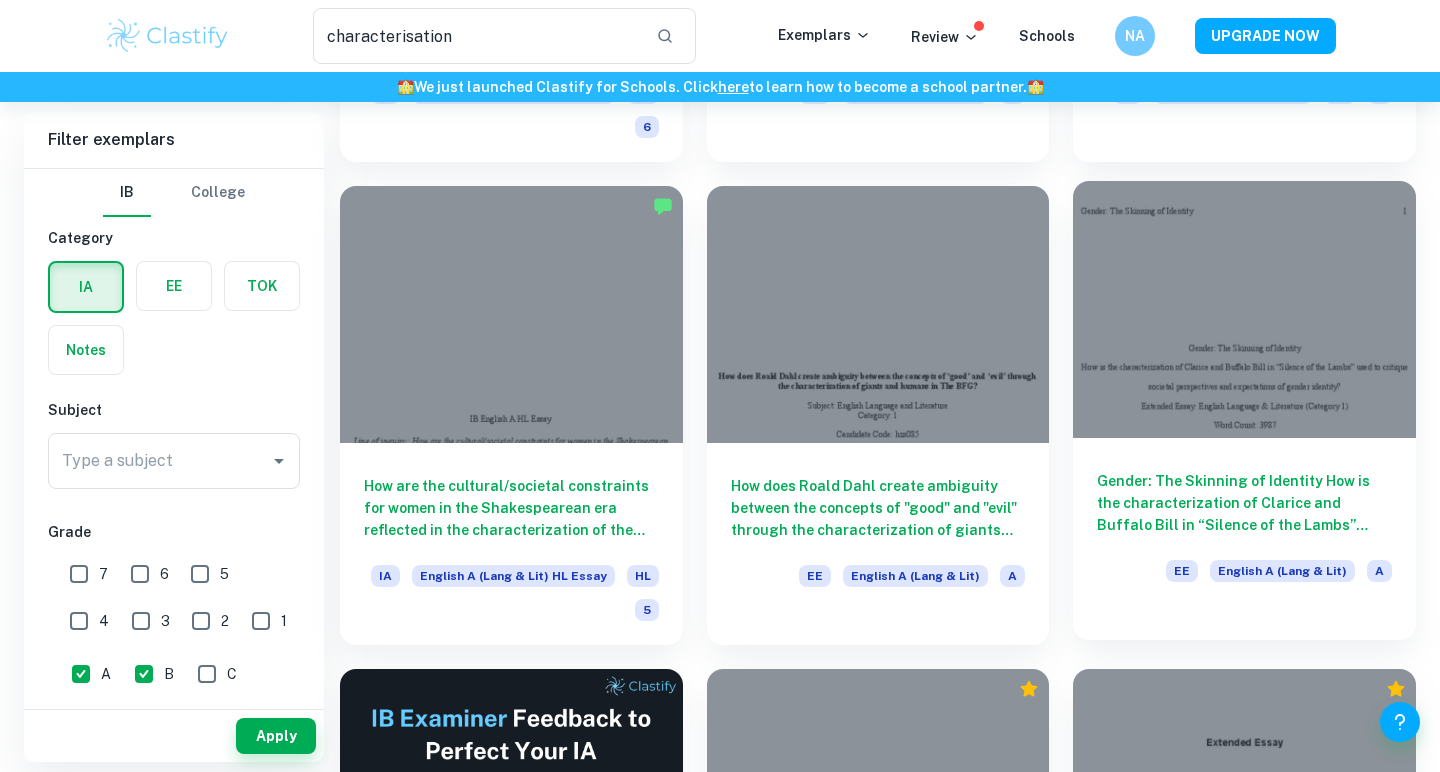 click on "Gender: The Skinning of Identity How is the characterization of Clarice and Buffalo Bill in “Silence of the Lambs” used to critique societal perspectives and expectations of gender identity?" at bounding box center [1244, 503] 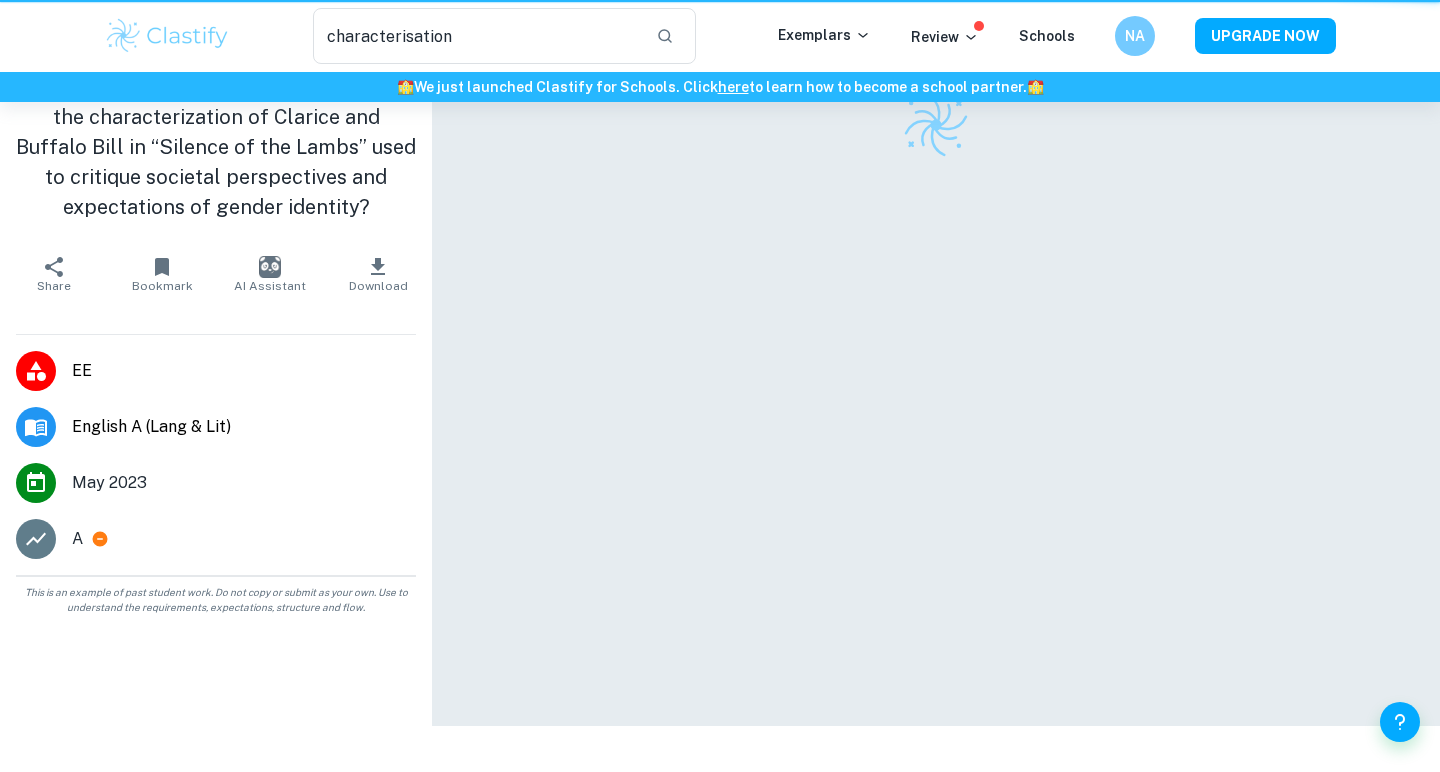 type 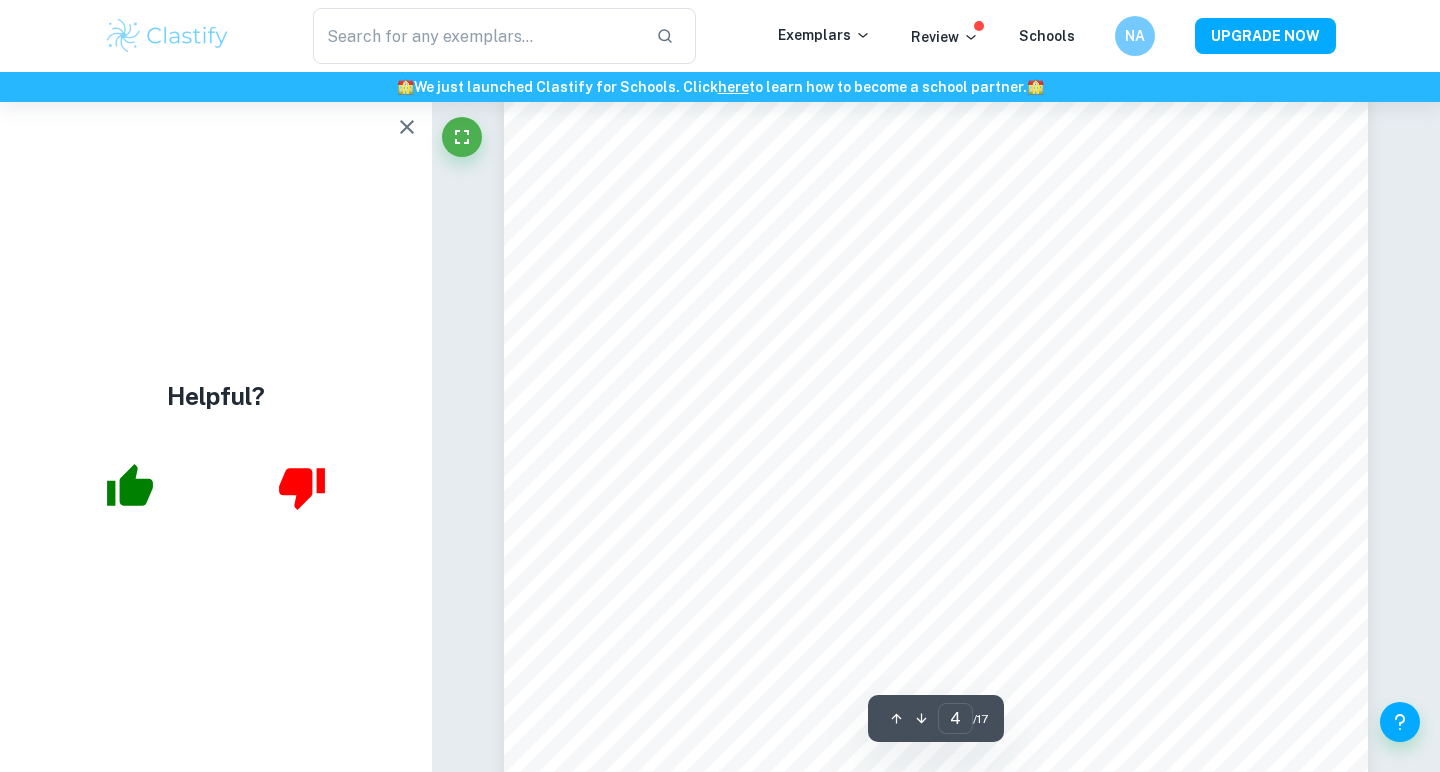 scroll, scrollTop: 3631, scrollLeft: 0, axis: vertical 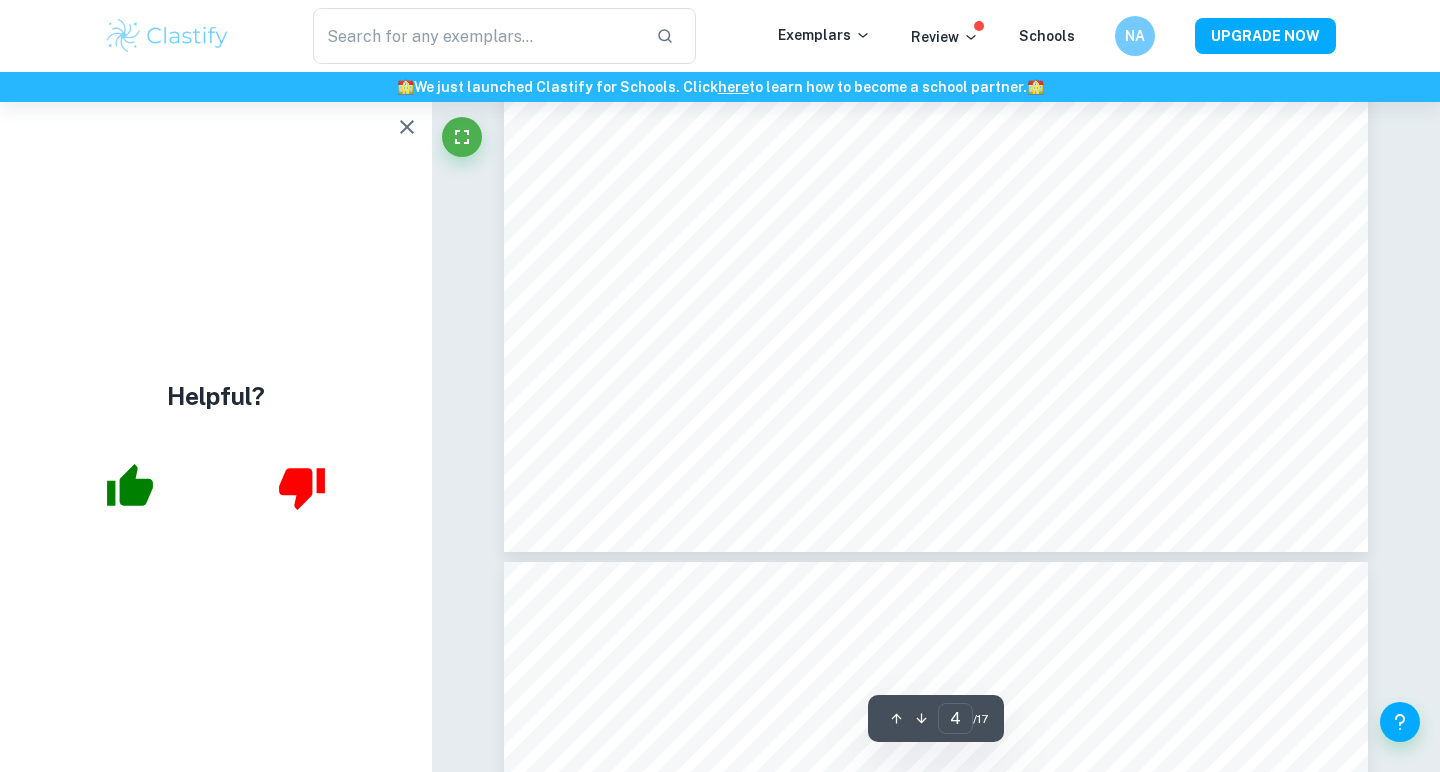 type on "5" 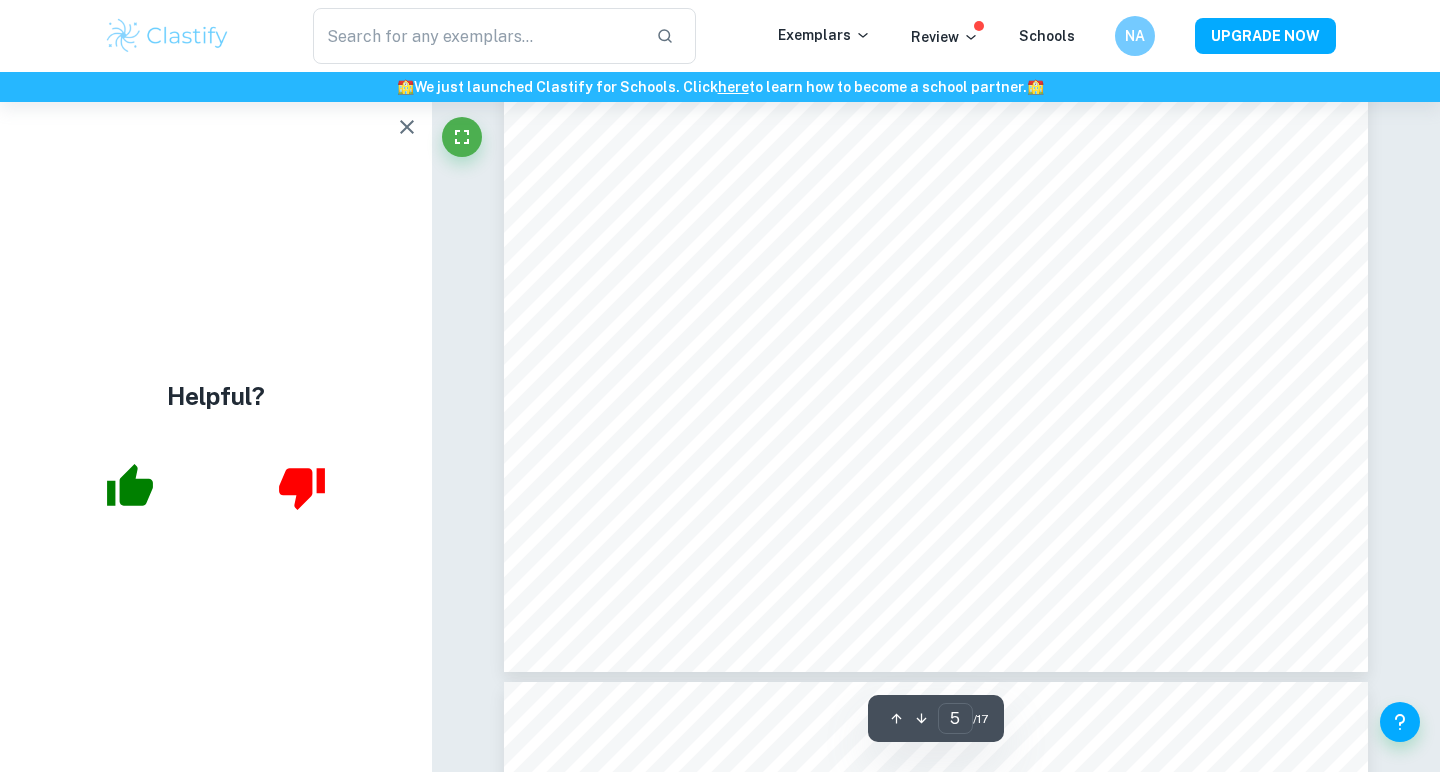 scroll, scrollTop: 5395, scrollLeft: 0, axis: vertical 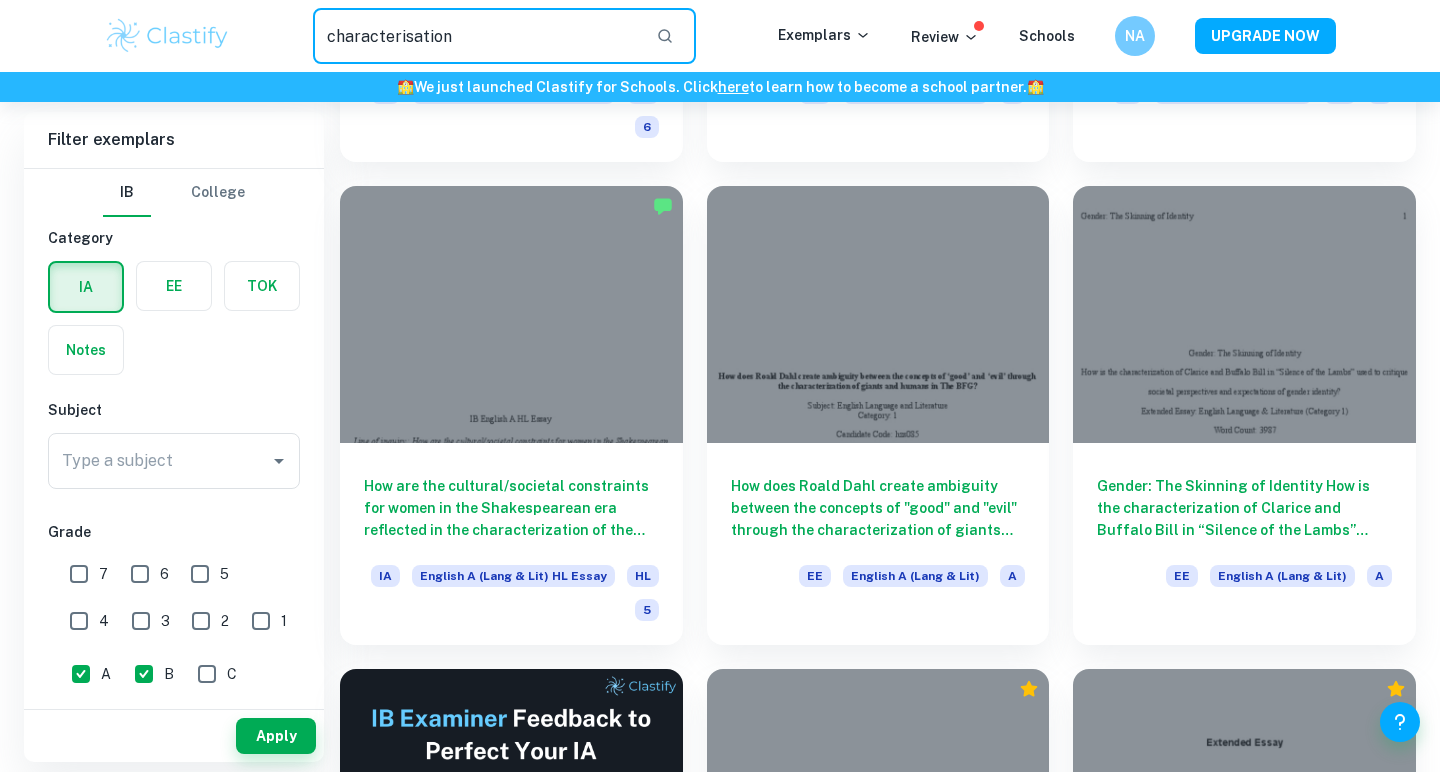 click on "characterisation" at bounding box center [476, 36] 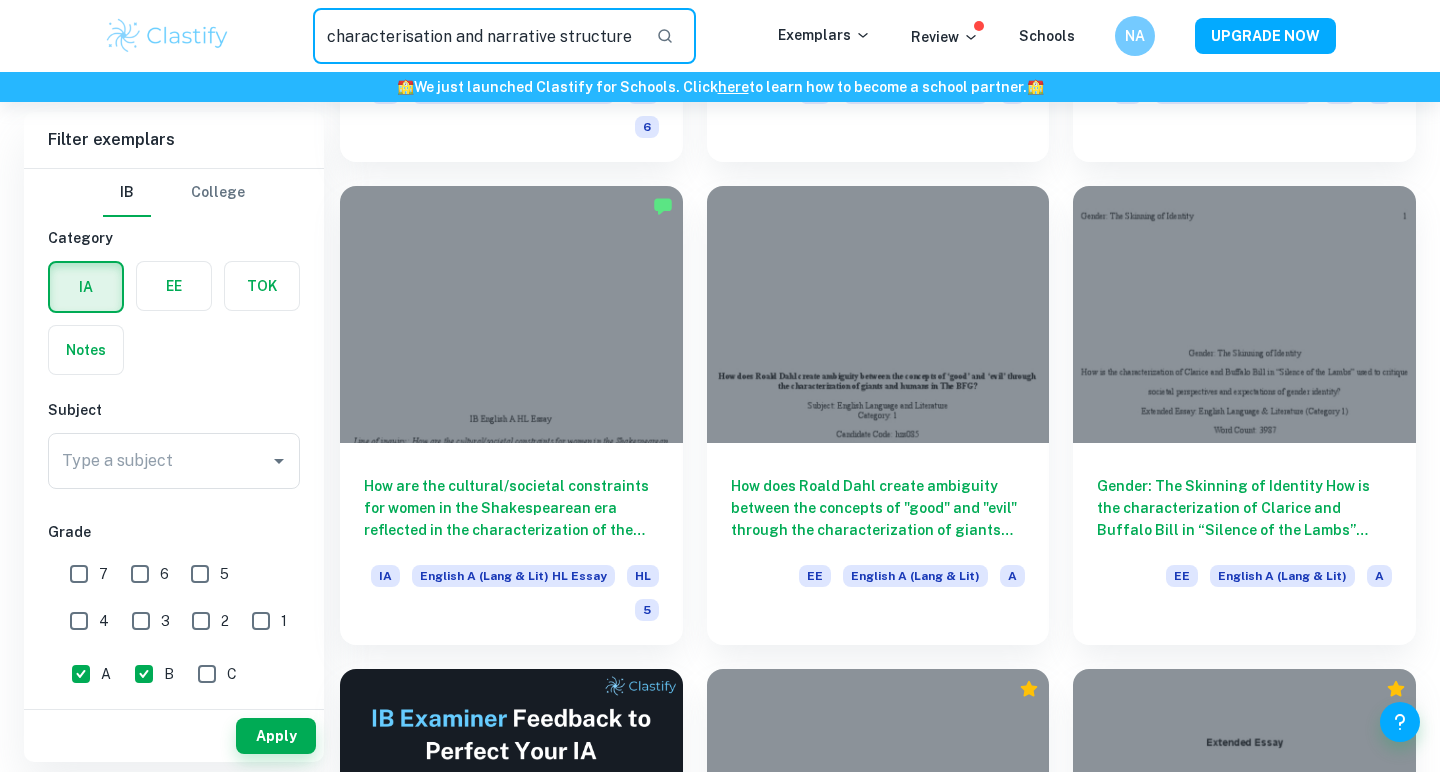 type on "characterisation and narrative structure" 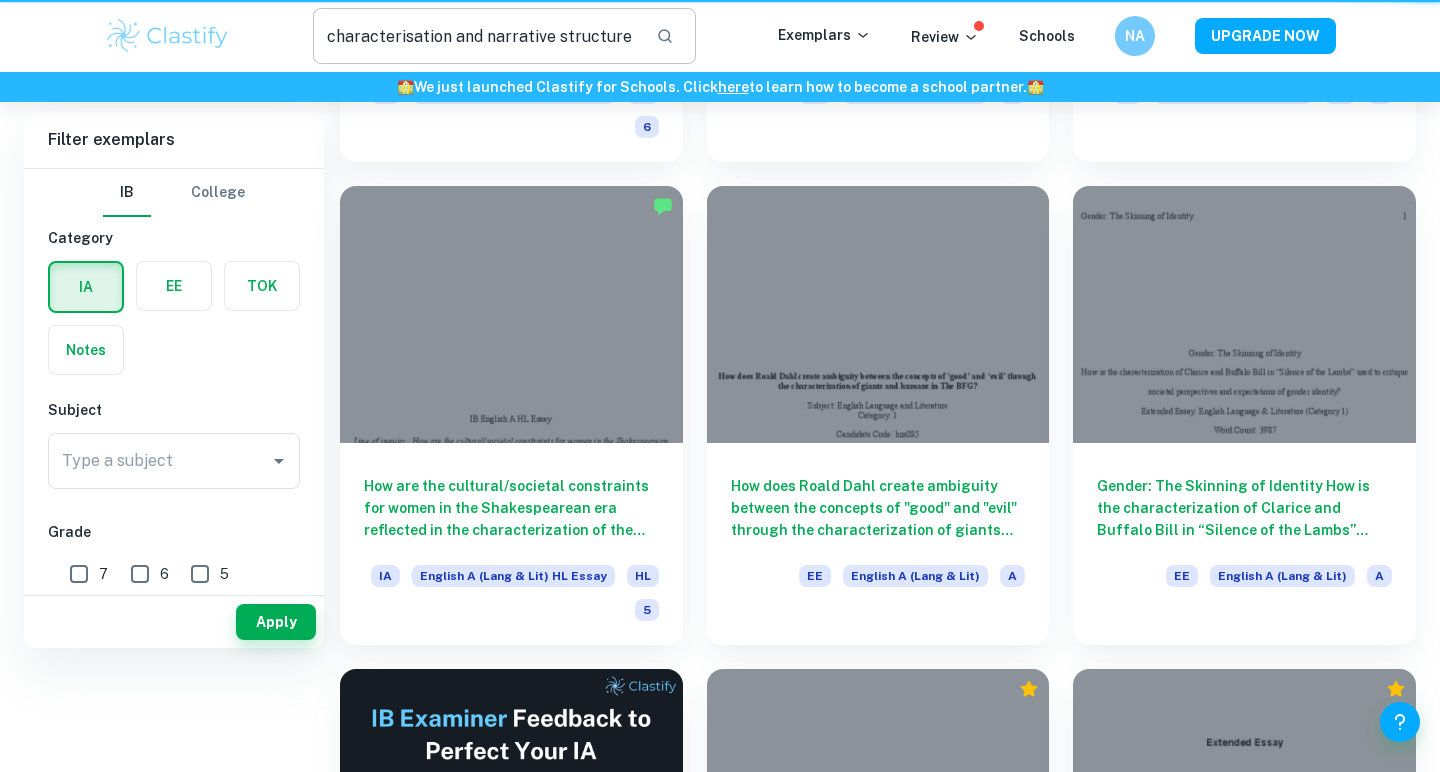 scroll, scrollTop: 0, scrollLeft: 0, axis: both 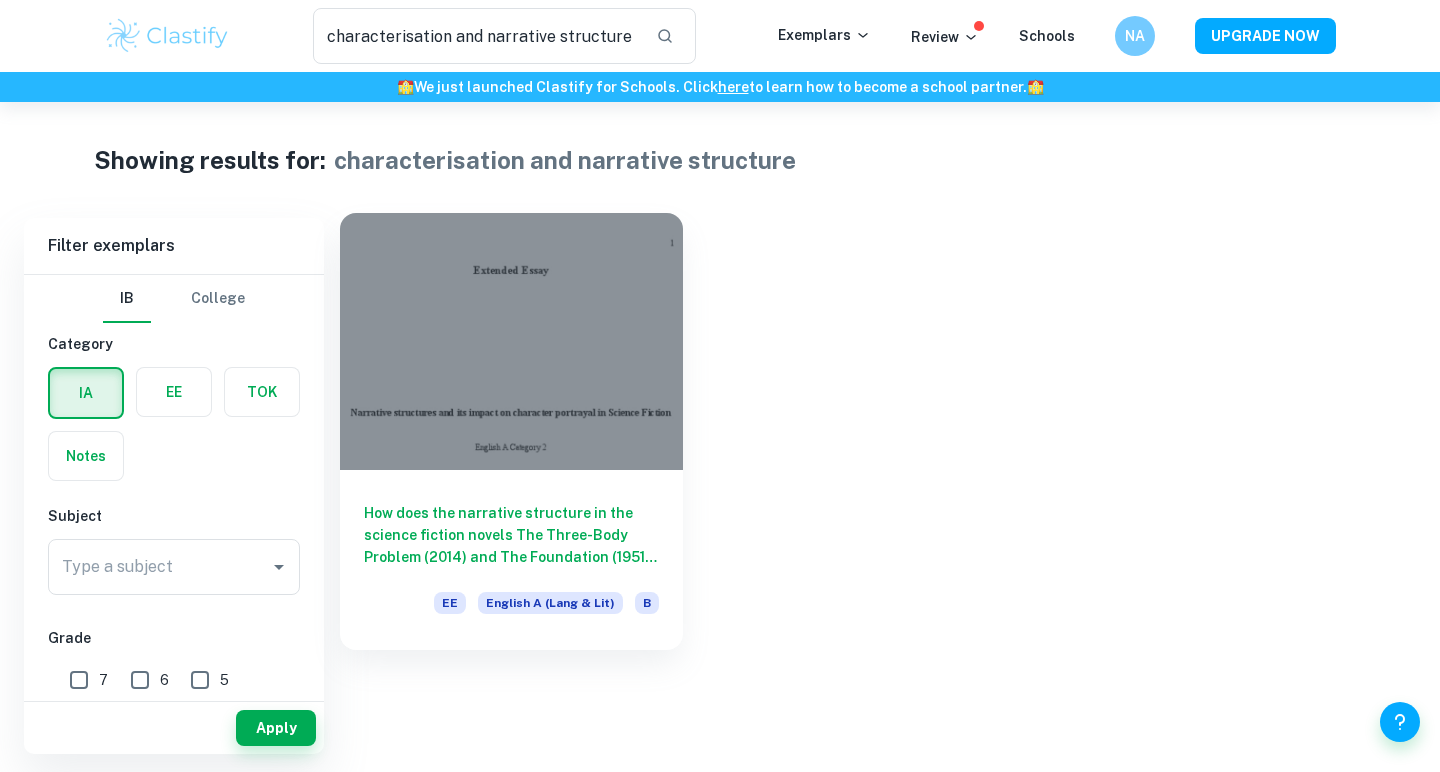 click on "How does the narrative structure in the science fiction novels The Three-Body Problem (2014) and The Foundation (1951) affect the characterization of their antagonists?" at bounding box center [511, 535] 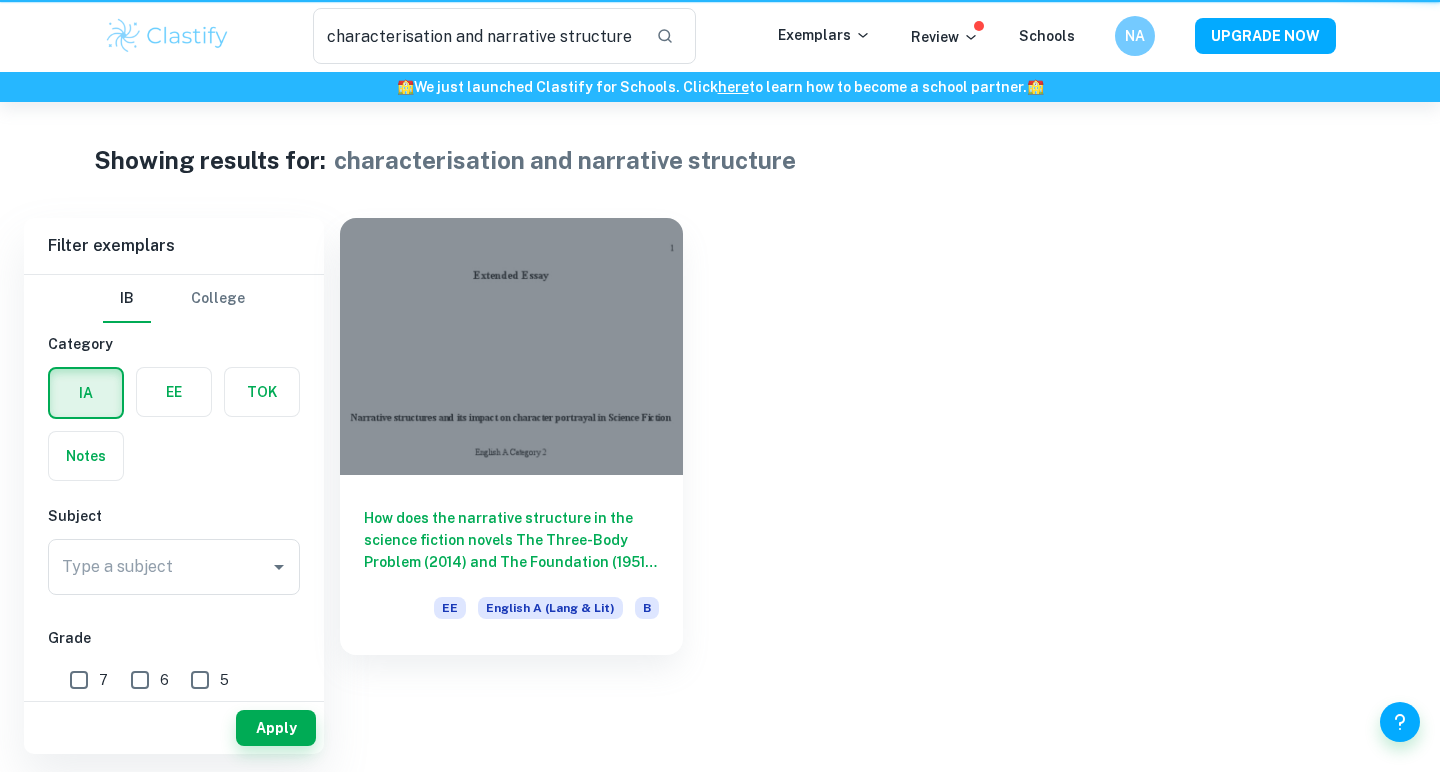 type on "characterisation" 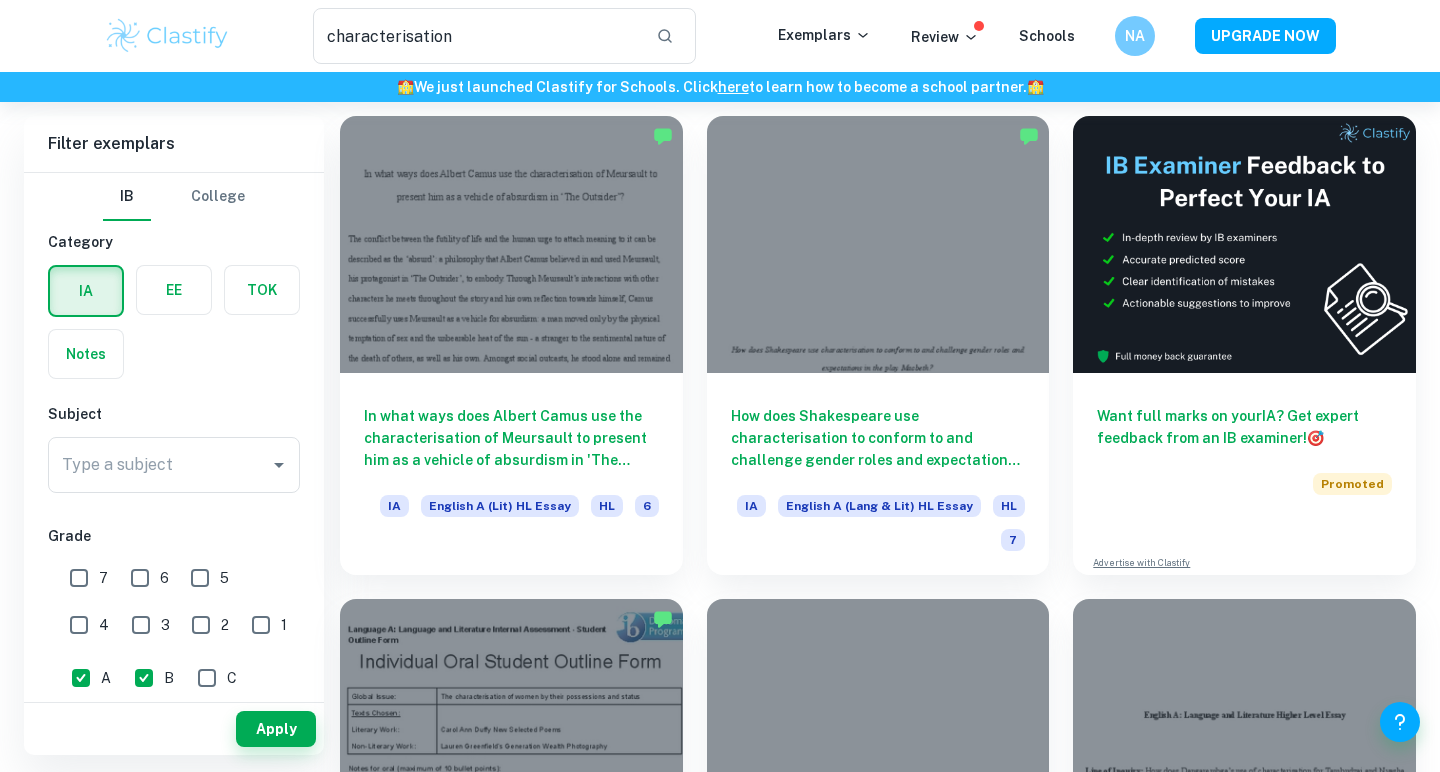 scroll, scrollTop: 504, scrollLeft: 0, axis: vertical 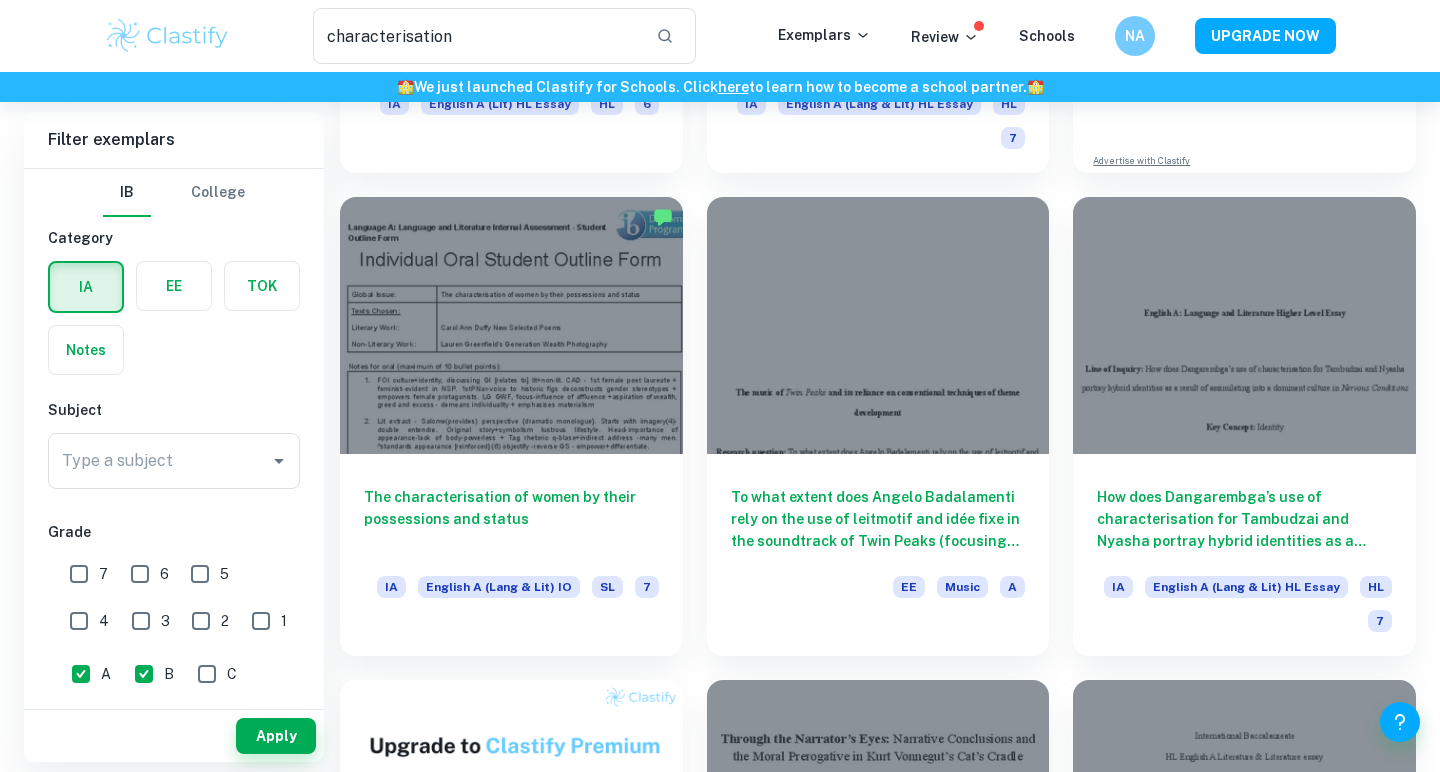 click at bounding box center [174, 286] 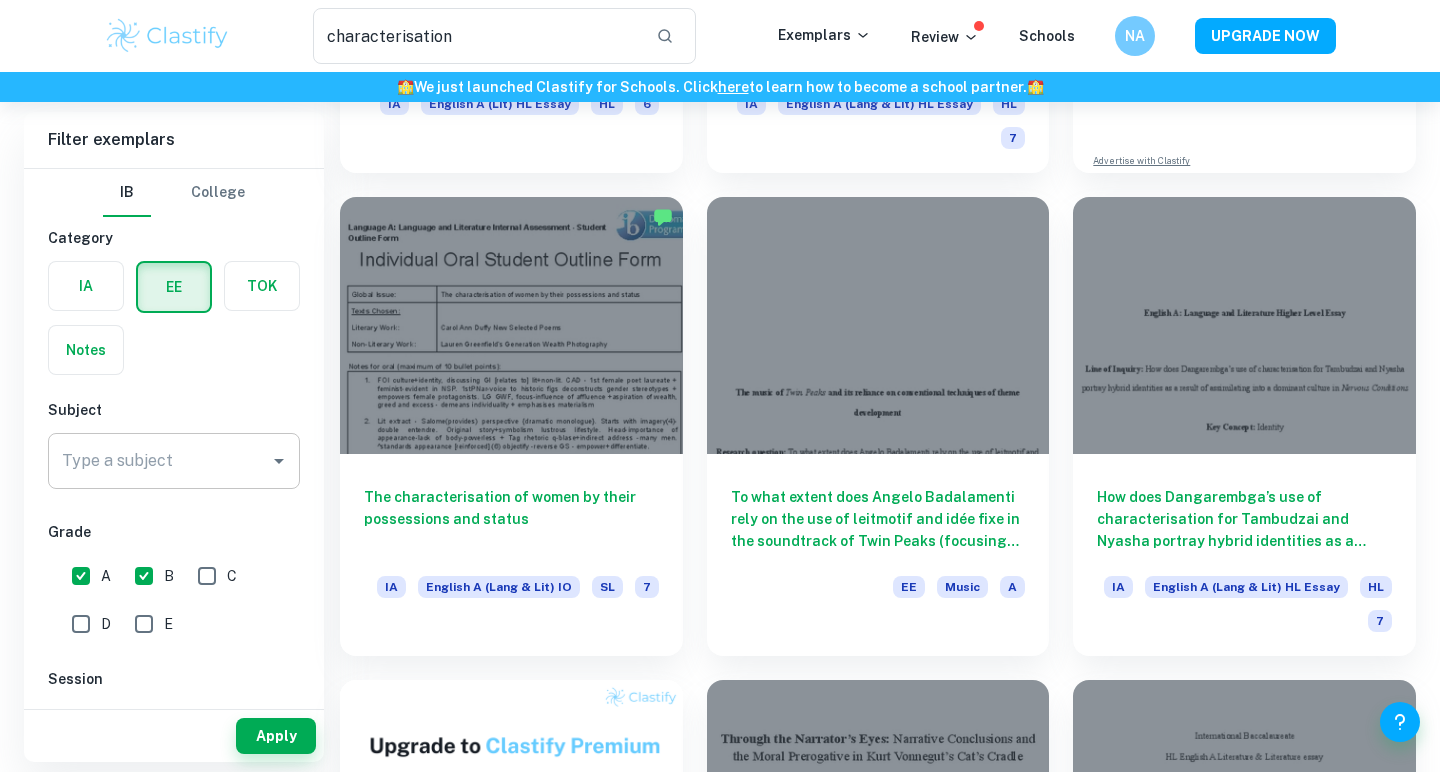 click on "Type a subject" at bounding box center (159, 461) 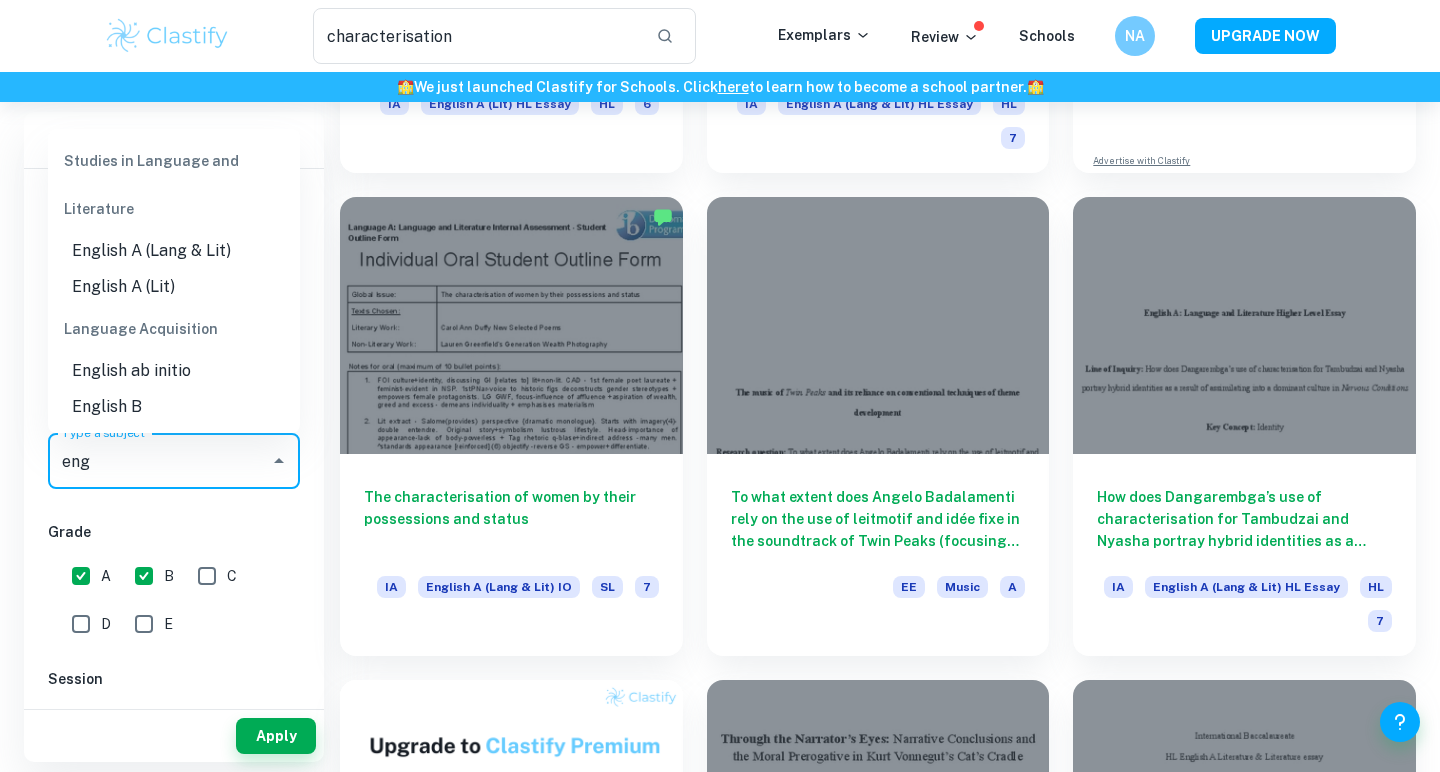 click on "English A (Lang & Lit)" at bounding box center (174, 251) 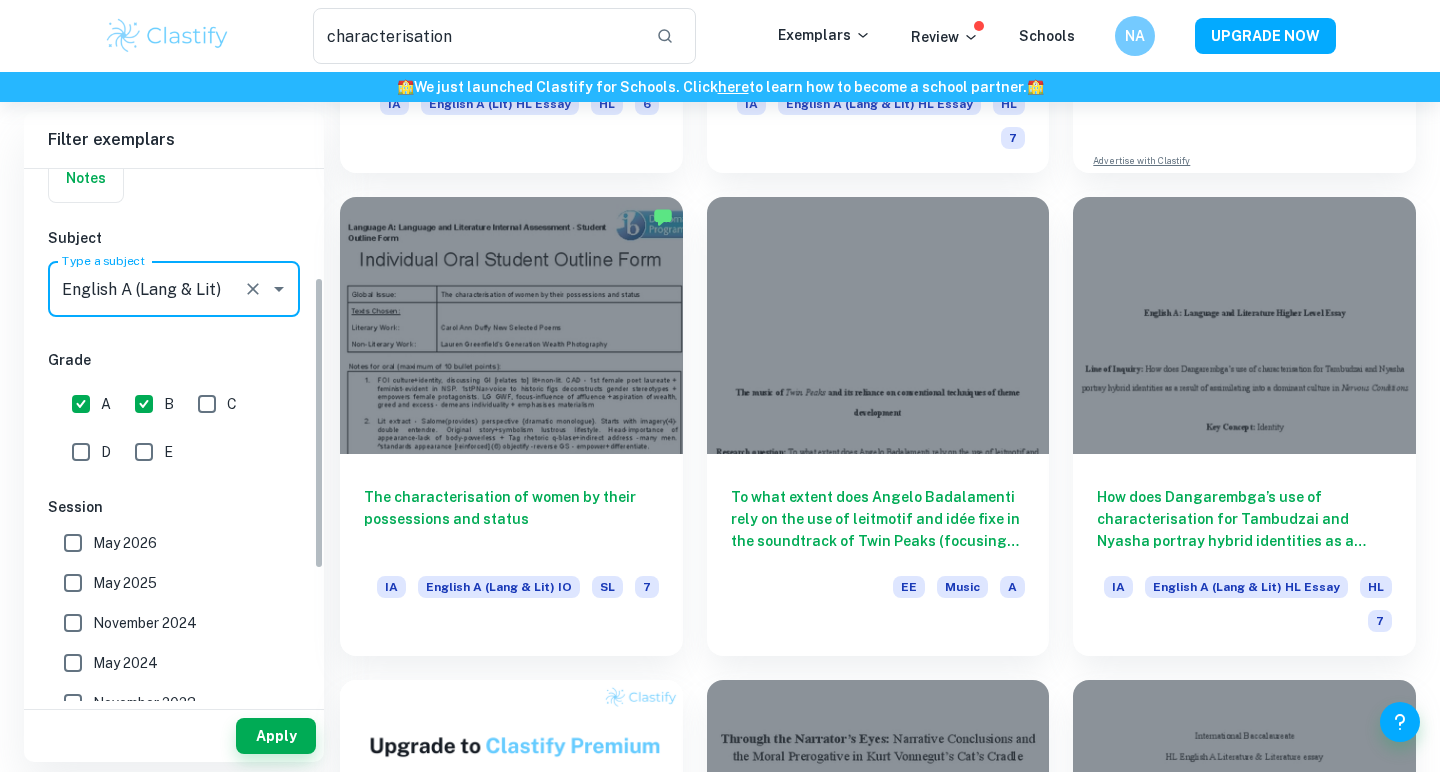 scroll, scrollTop: 217, scrollLeft: 0, axis: vertical 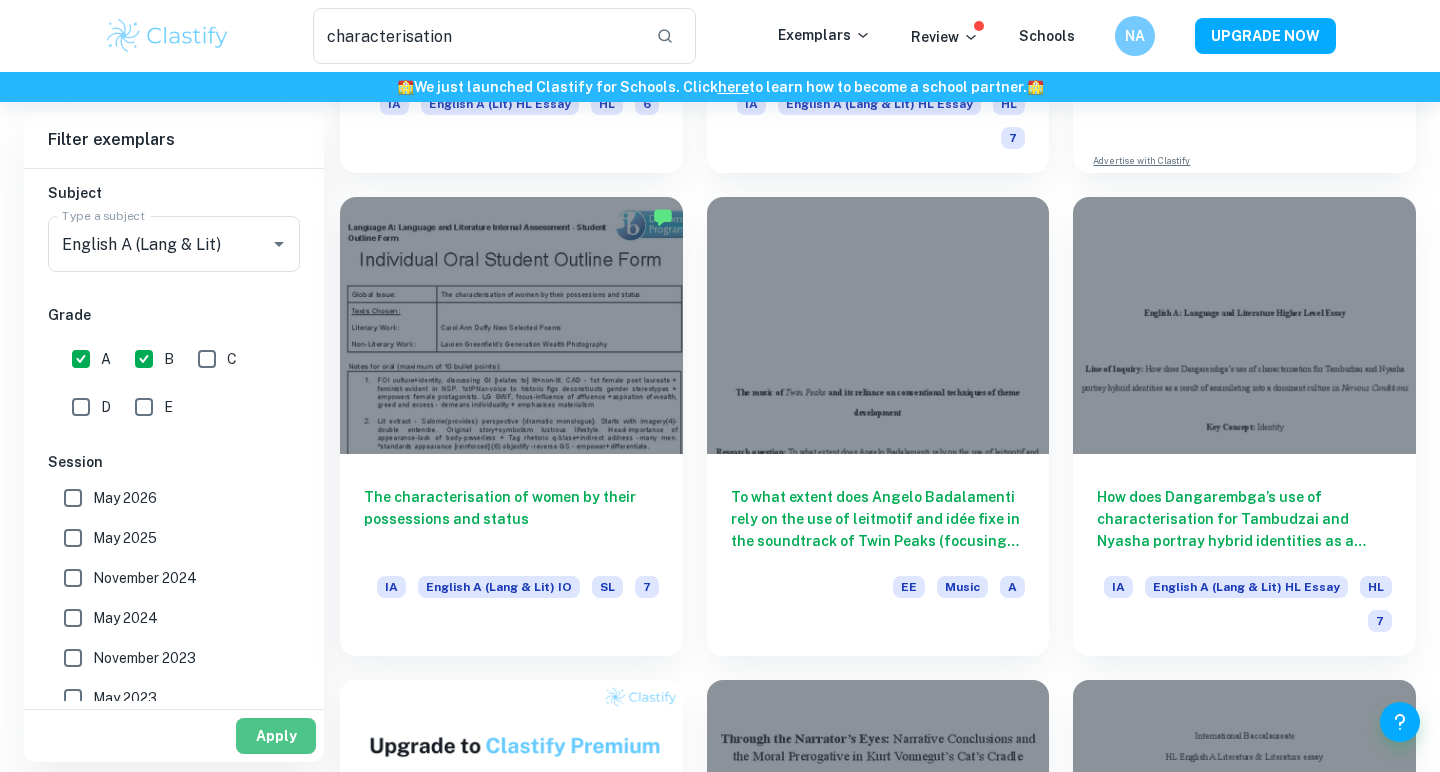 click on "Apply" at bounding box center [276, 736] 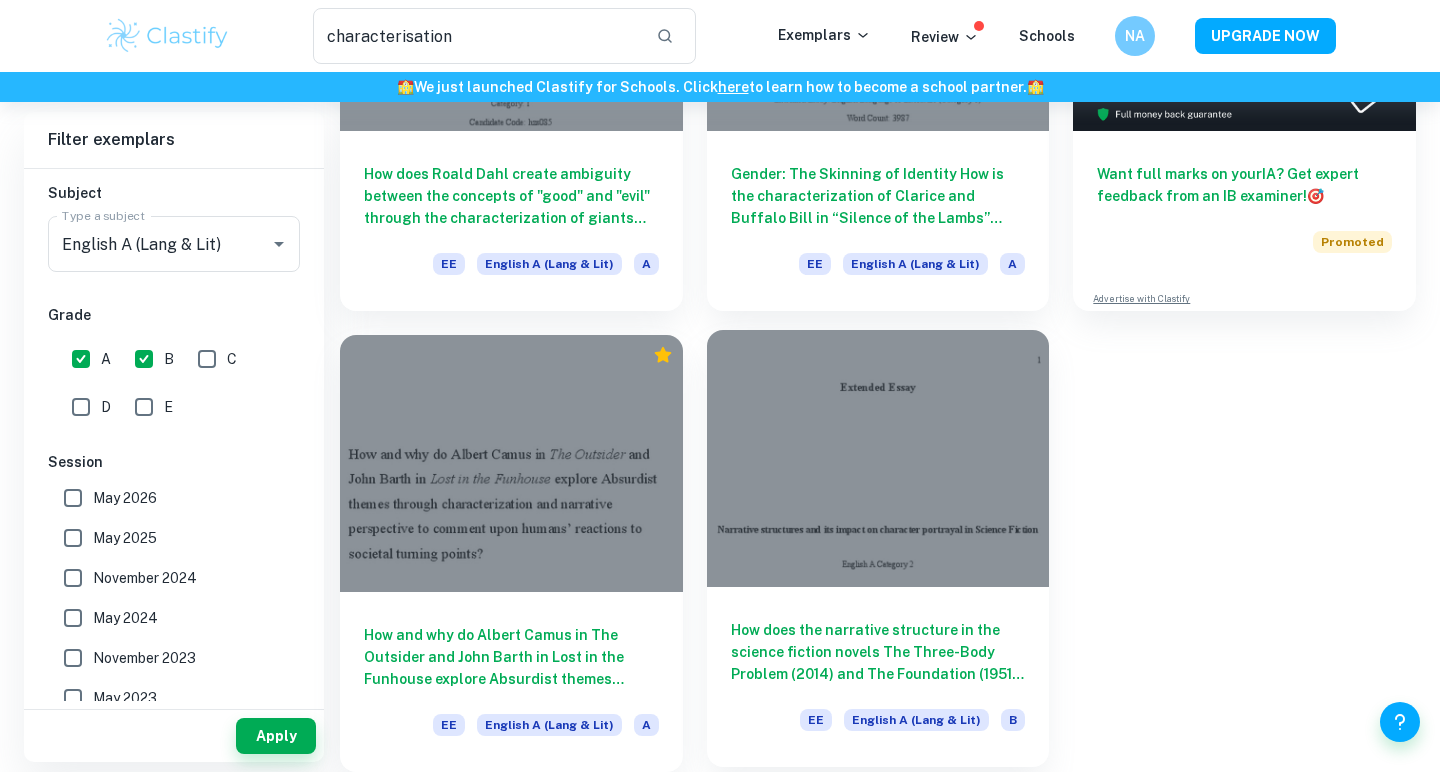 scroll, scrollTop: 344, scrollLeft: 0, axis: vertical 